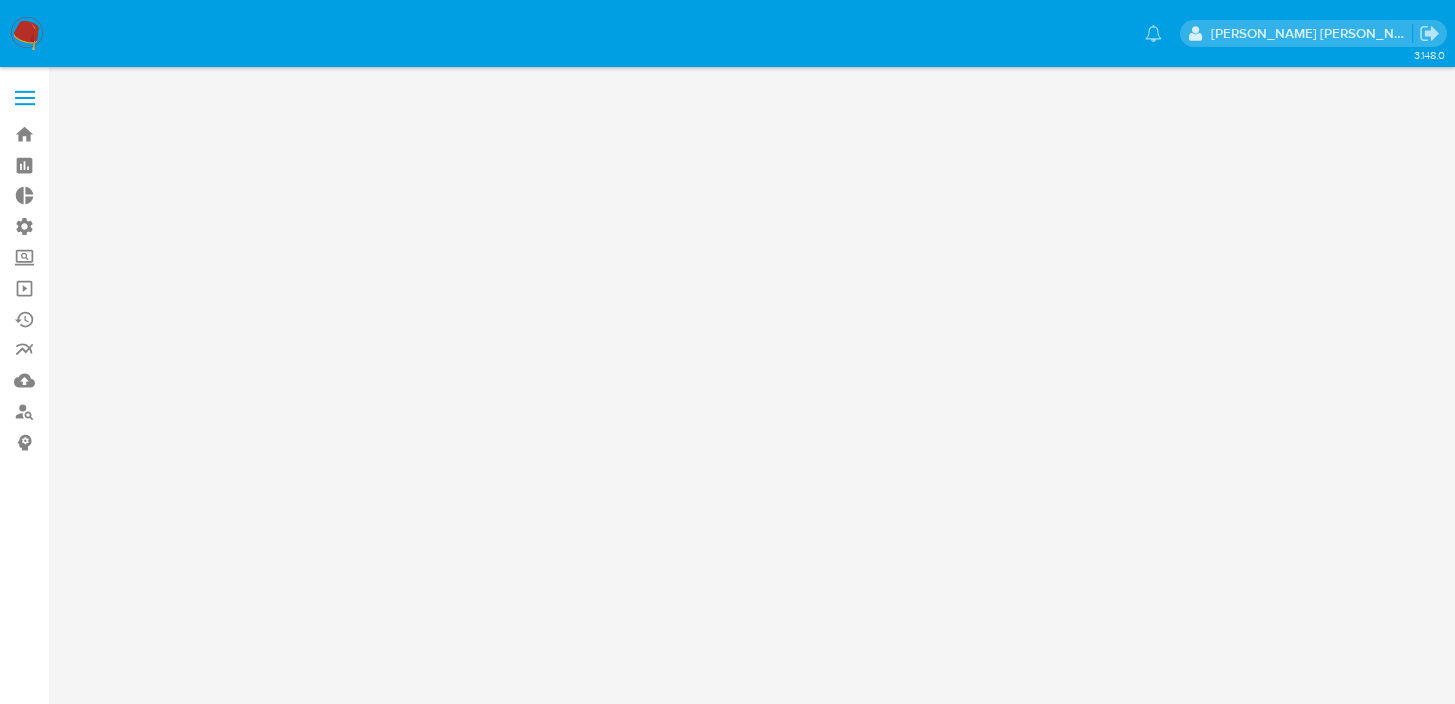 scroll, scrollTop: 0, scrollLeft: 0, axis: both 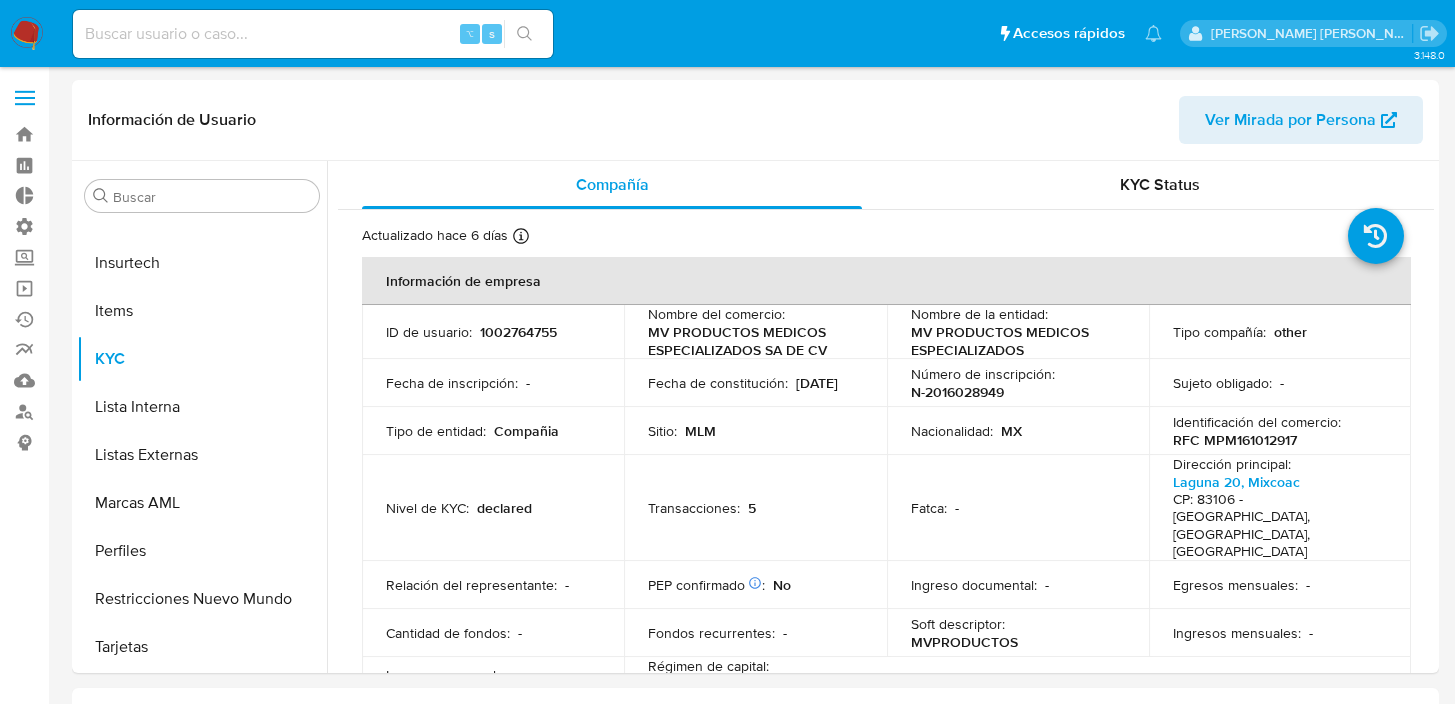select on "10" 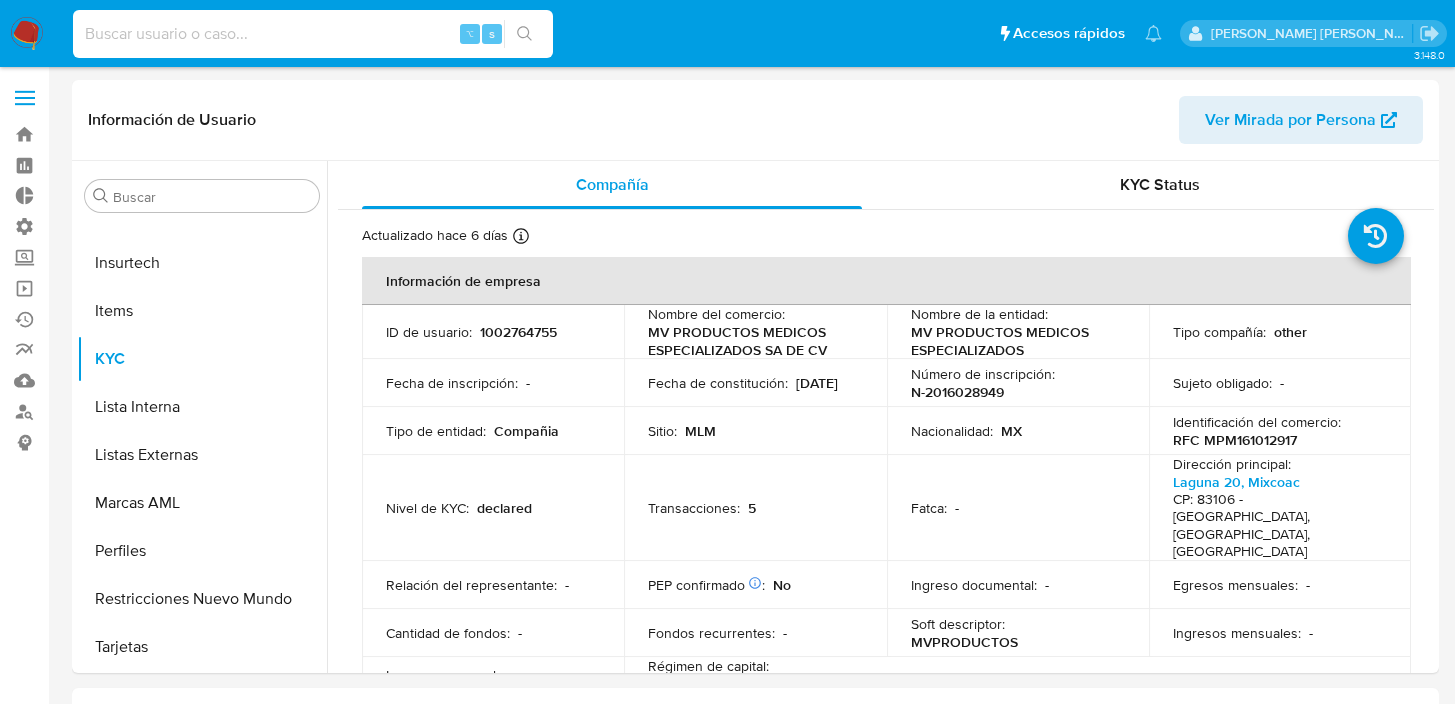 click at bounding box center [313, 34] 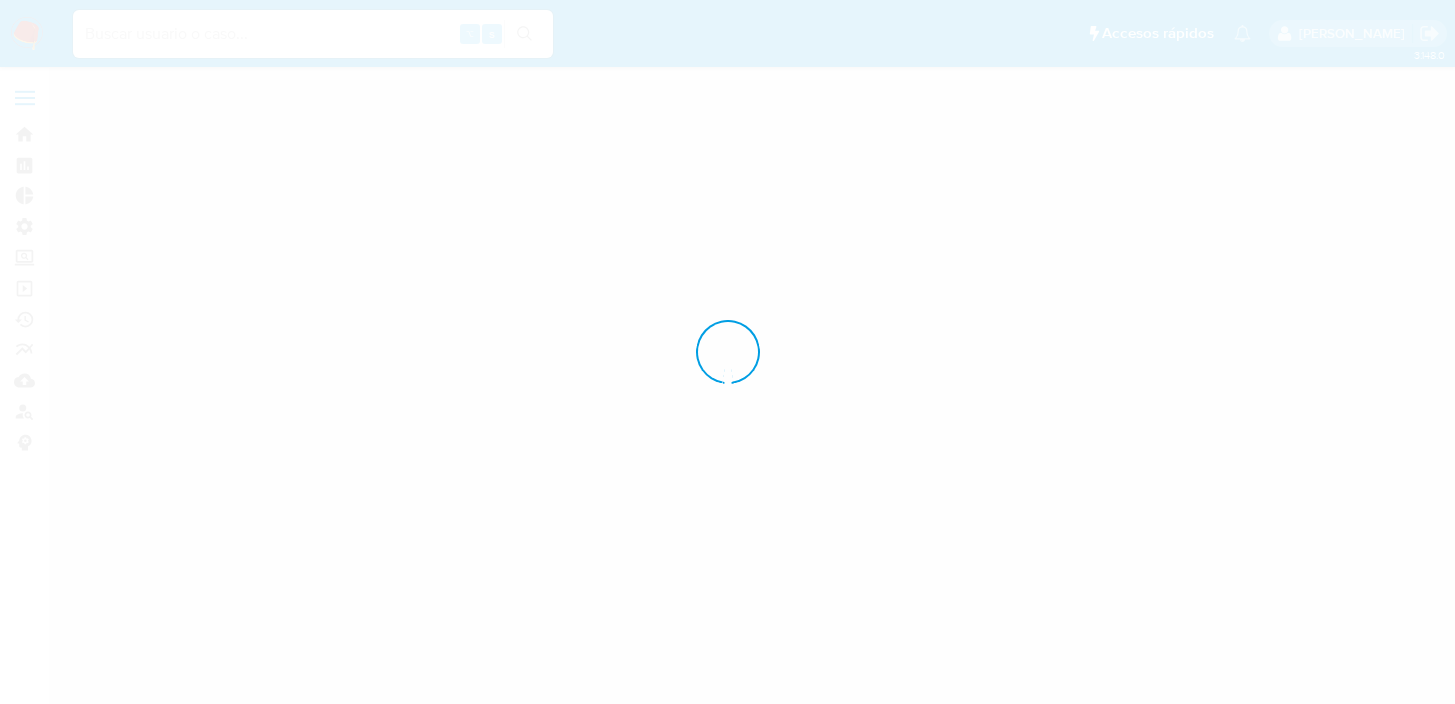 scroll, scrollTop: 0, scrollLeft: 0, axis: both 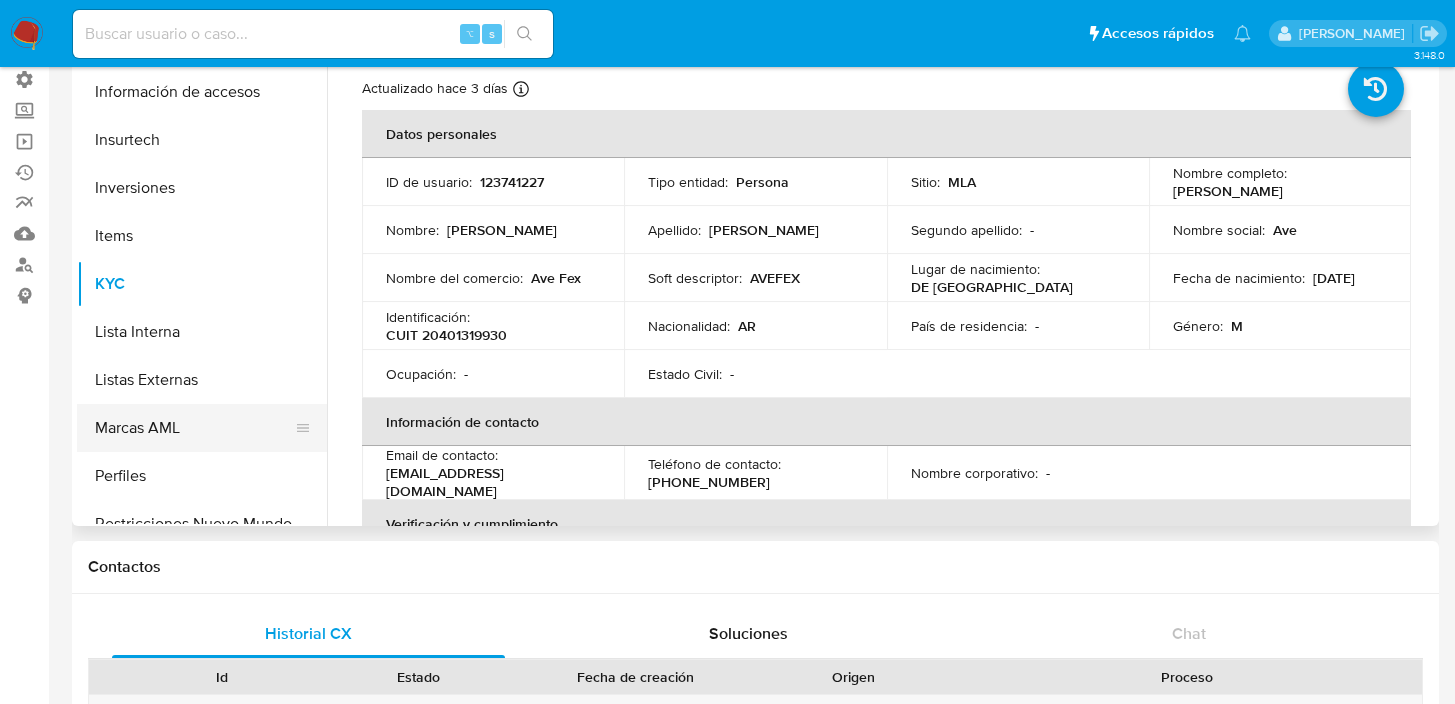 select on "10" 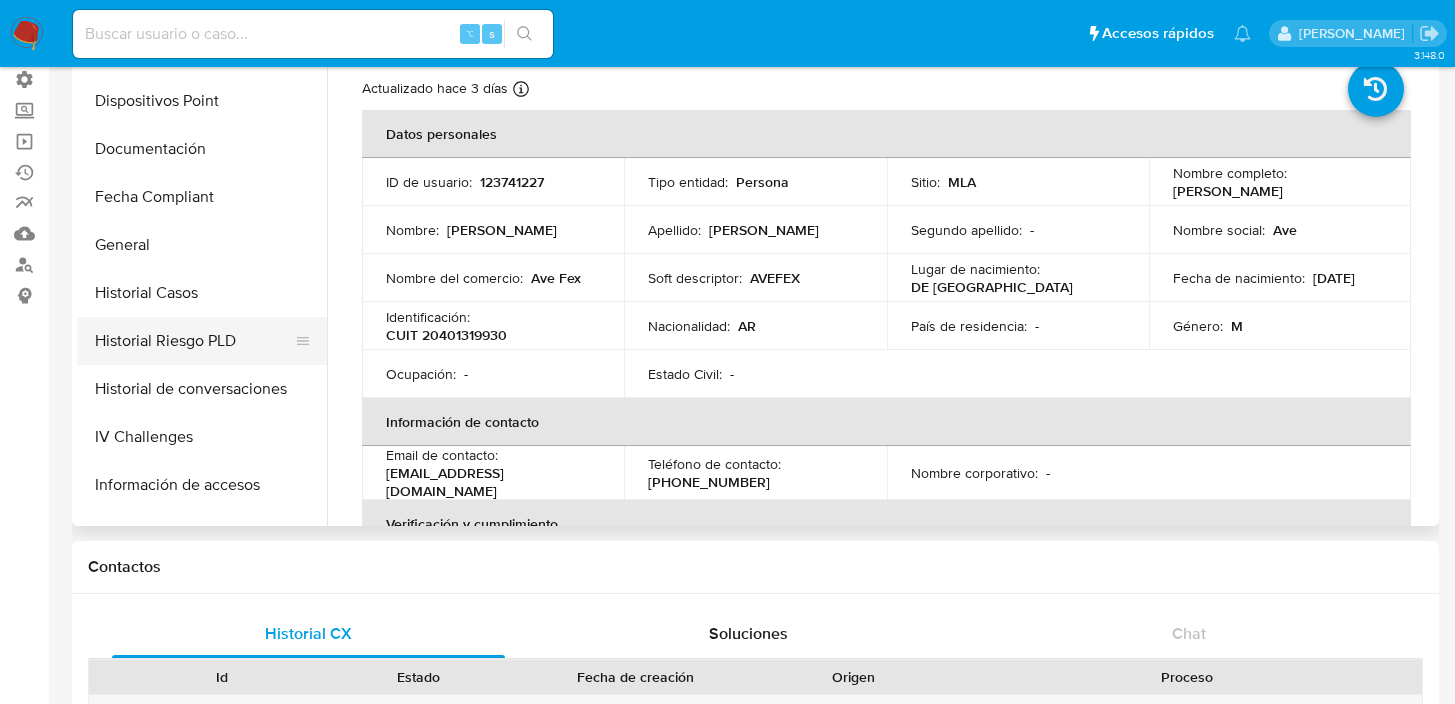 scroll, scrollTop: 422, scrollLeft: 0, axis: vertical 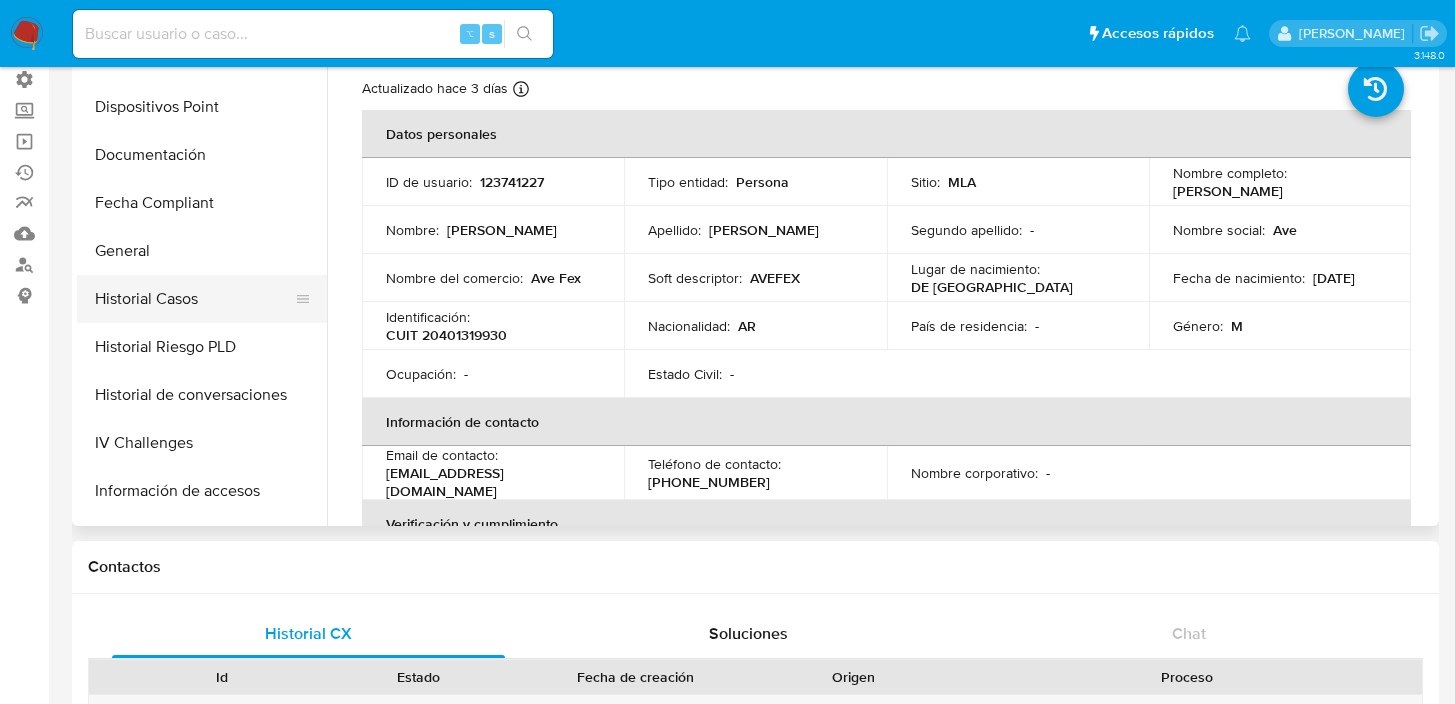 click on "Historial Casos" at bounding box center (194, 299) 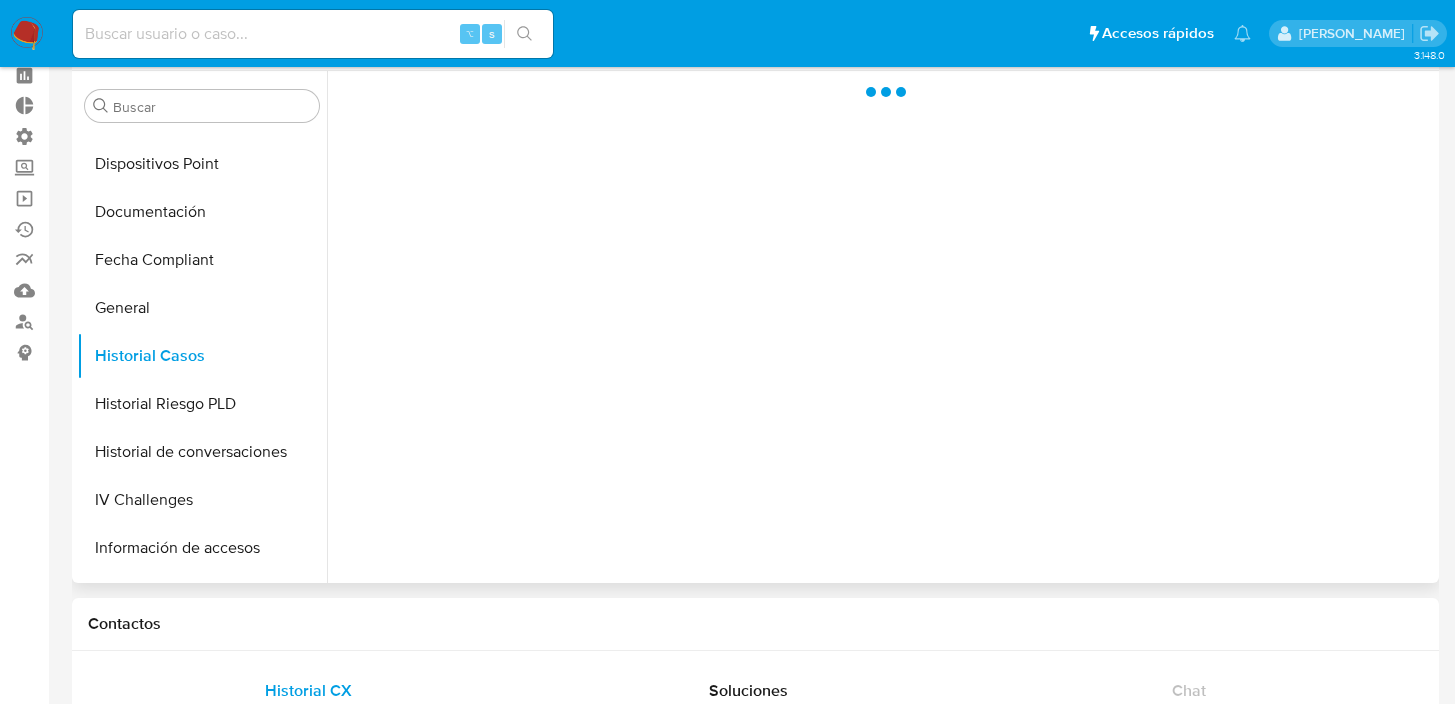 scroll, scrollTop: 0, scrollLeft: 0, axis: both 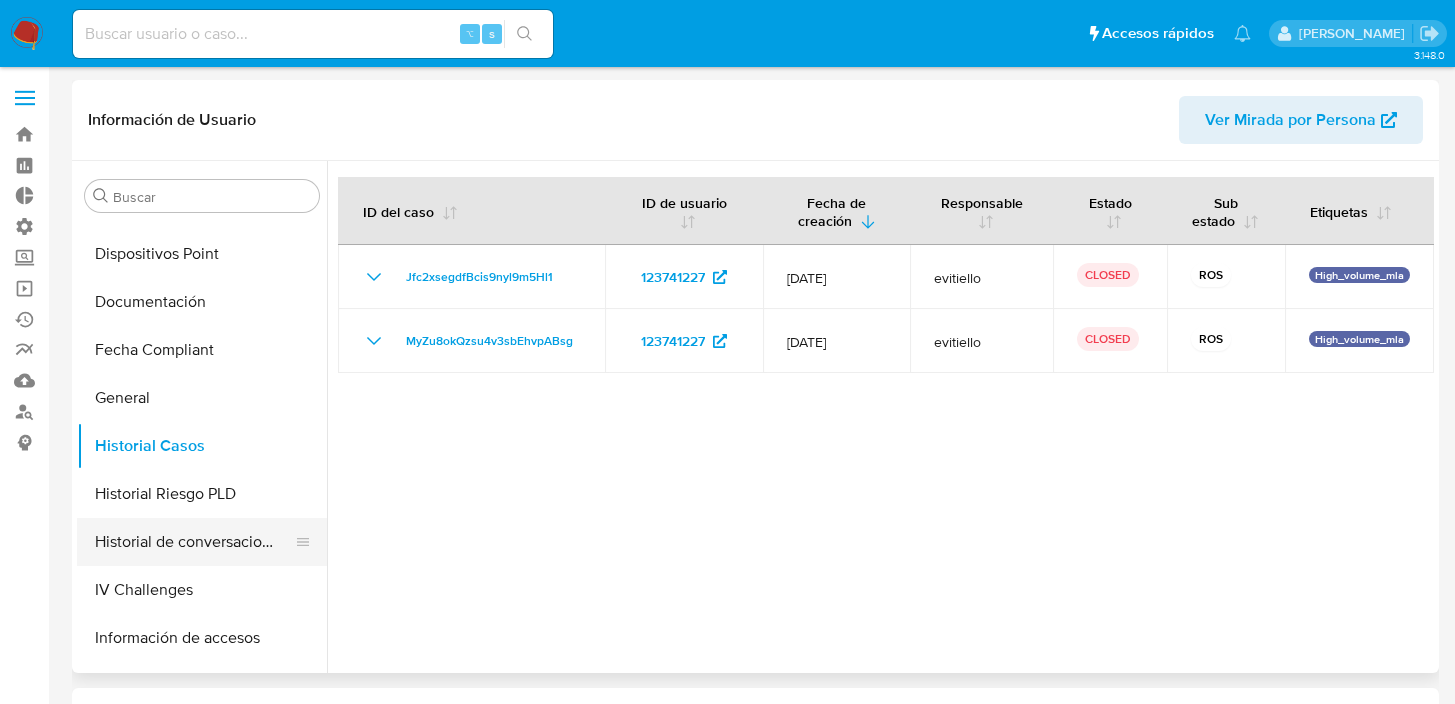 click on "Historial de conversaciones" at bounding box center (194, 542) 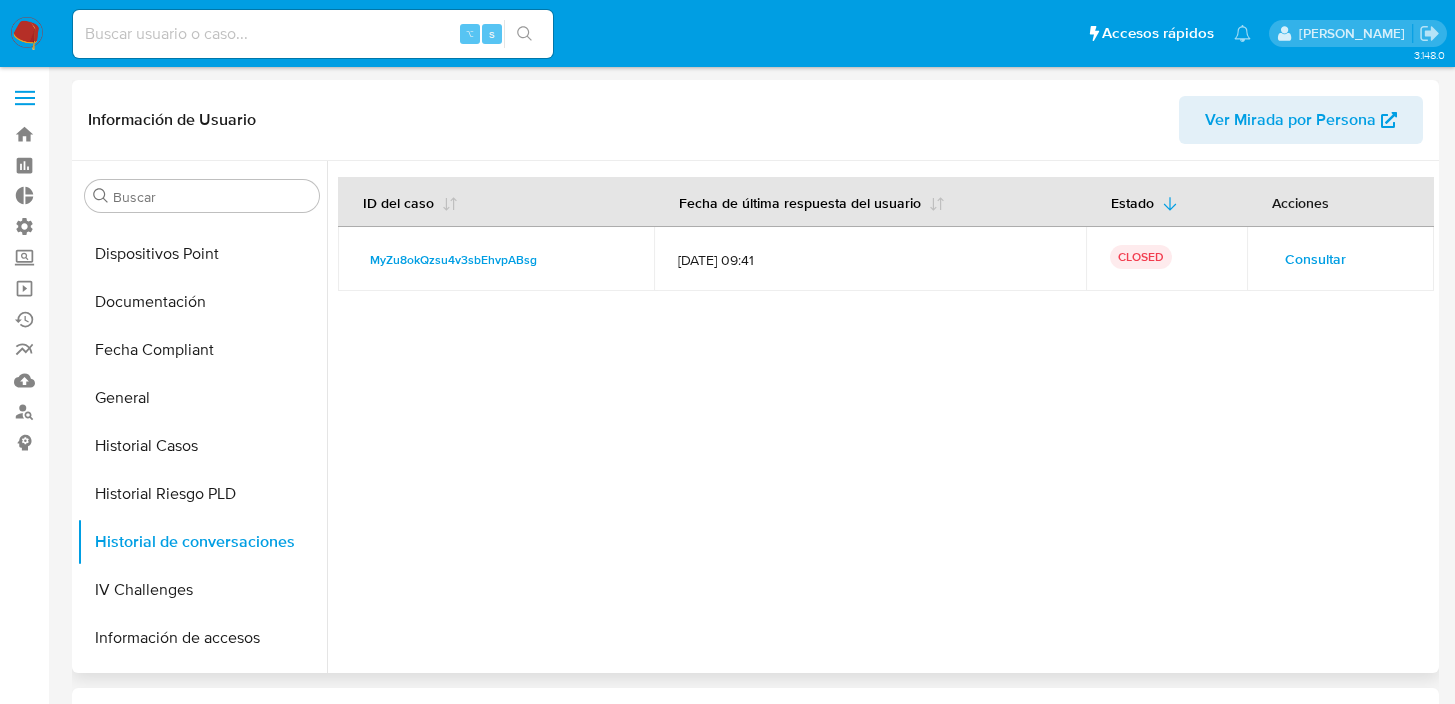 type 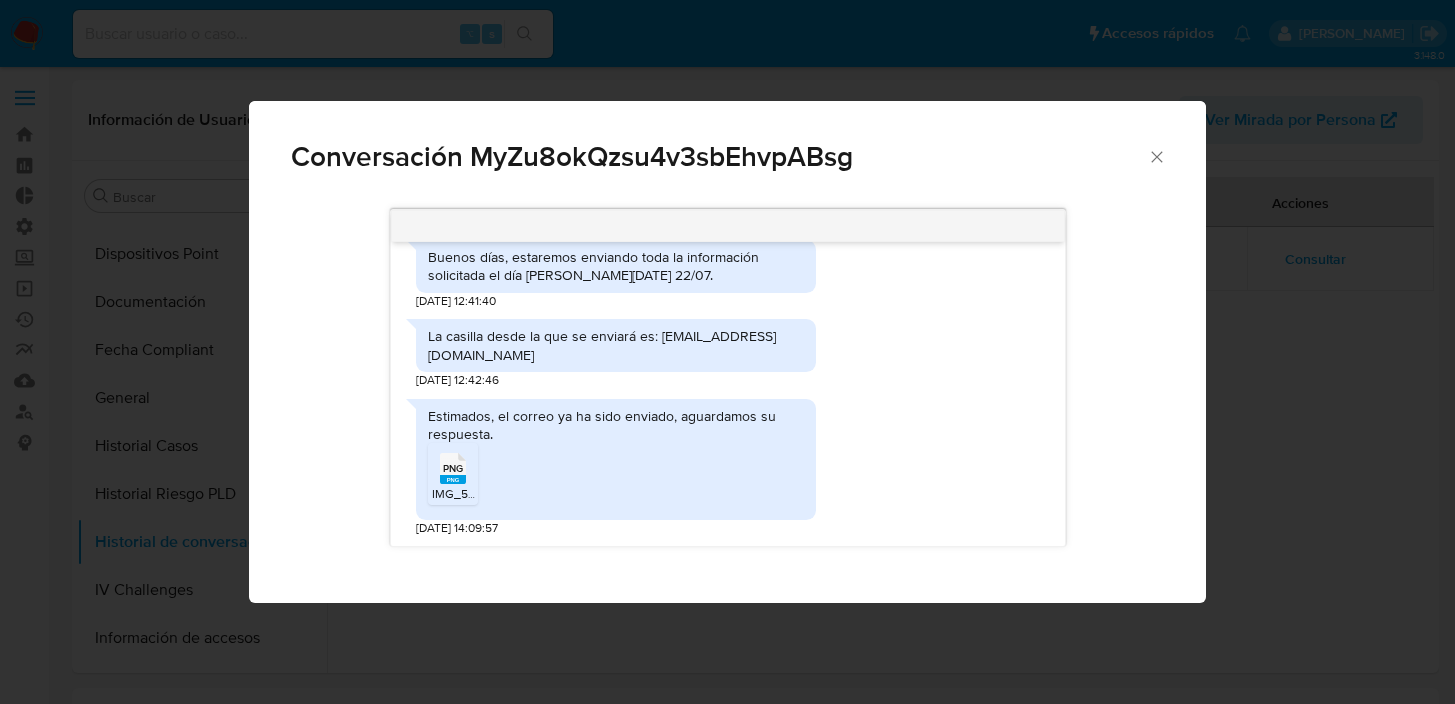 scroll, scrollTop: 2223, scrollLeft: 0, axis: vertical 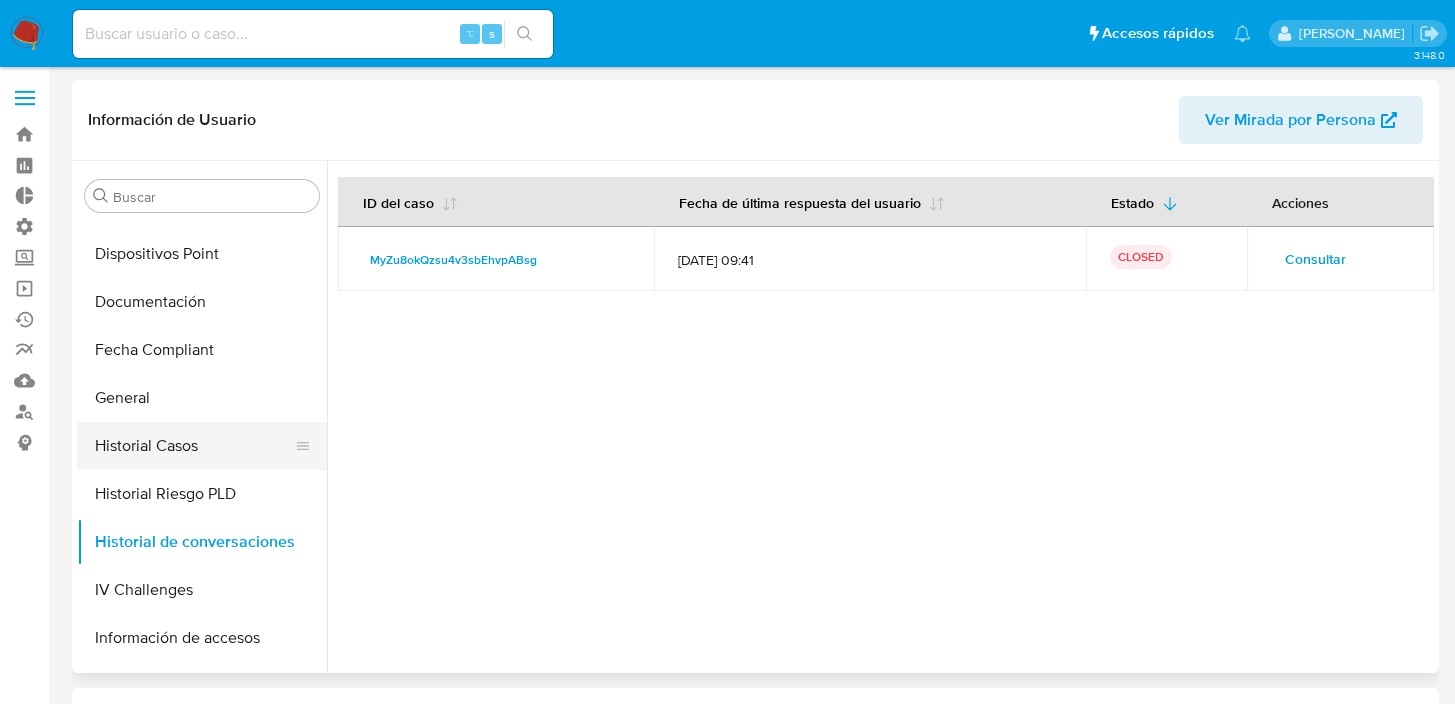 click on "Historial Casos" at bounding box center (194, 446) 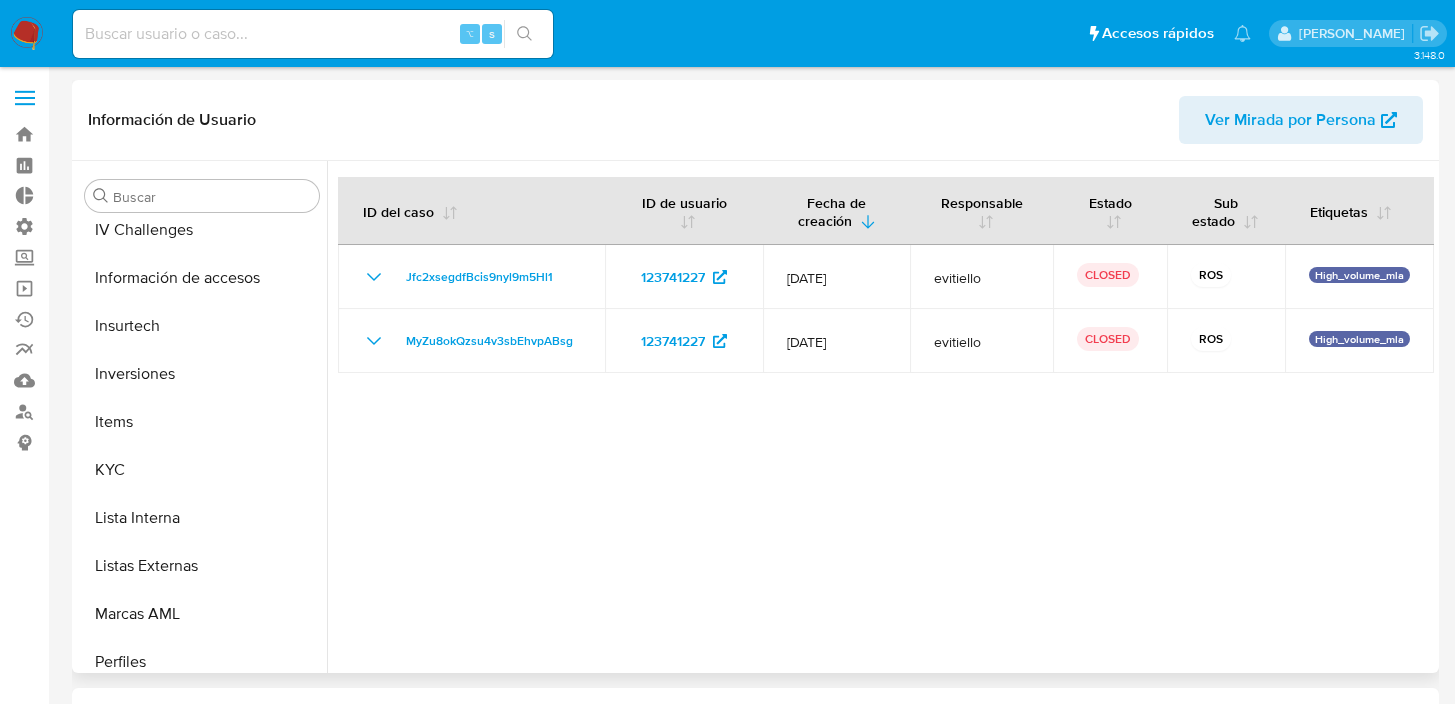 scroll, scrollTop: 893, scrollLeft: 0, axis: vertical 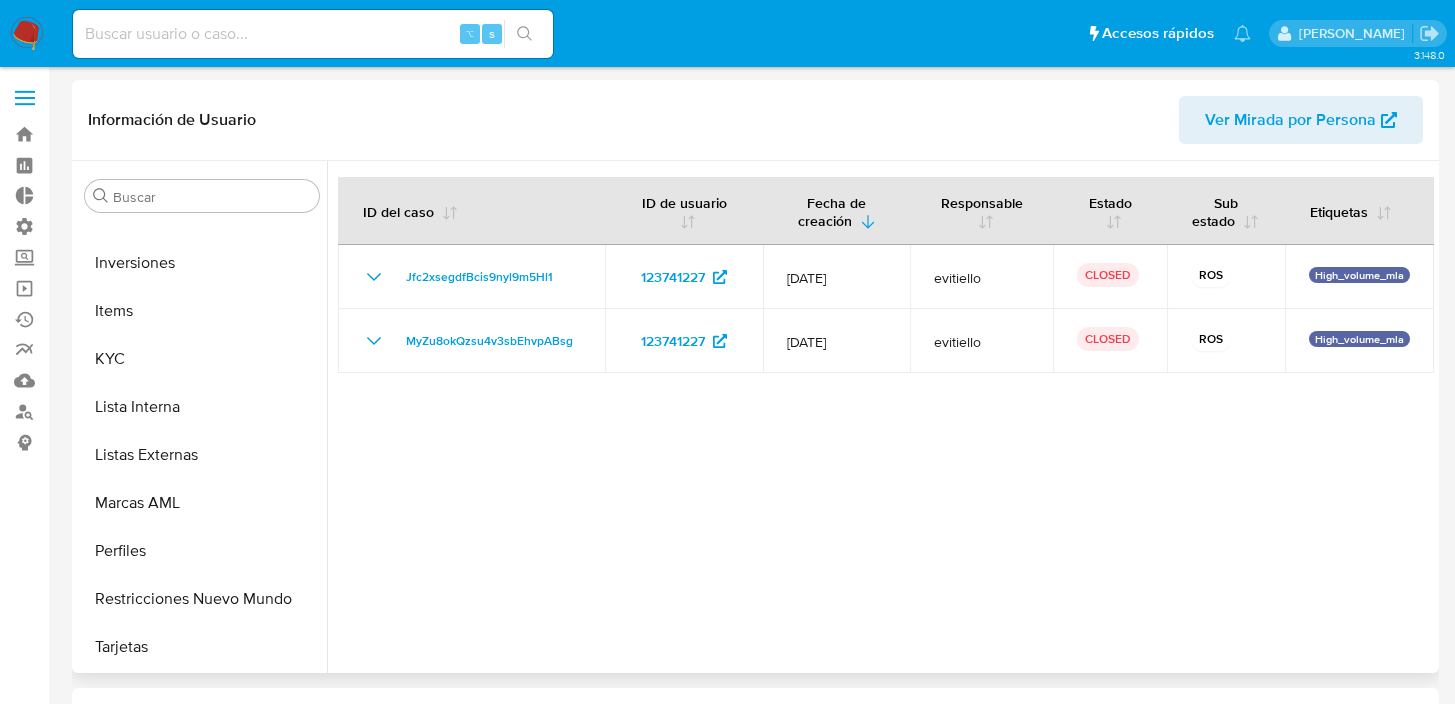 type 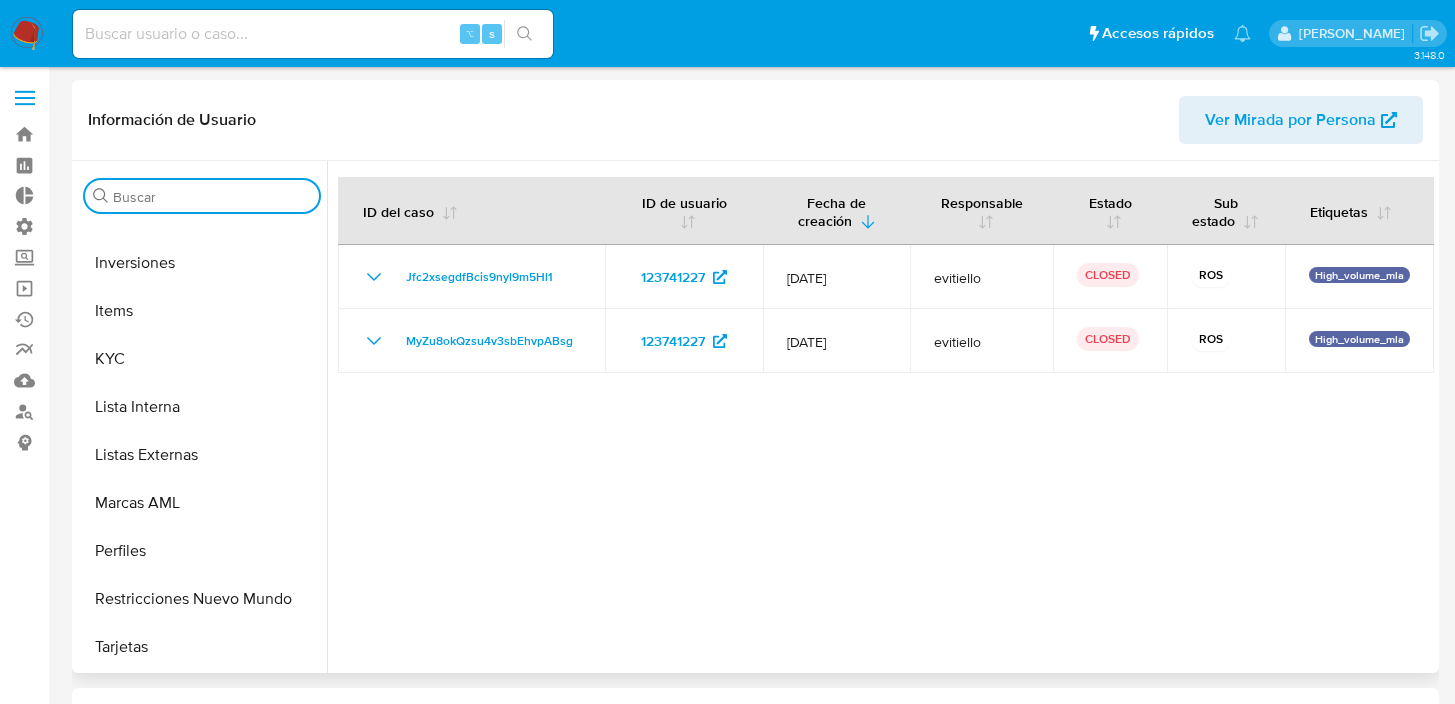click on "Buscar" at bounding box center (212, 197) 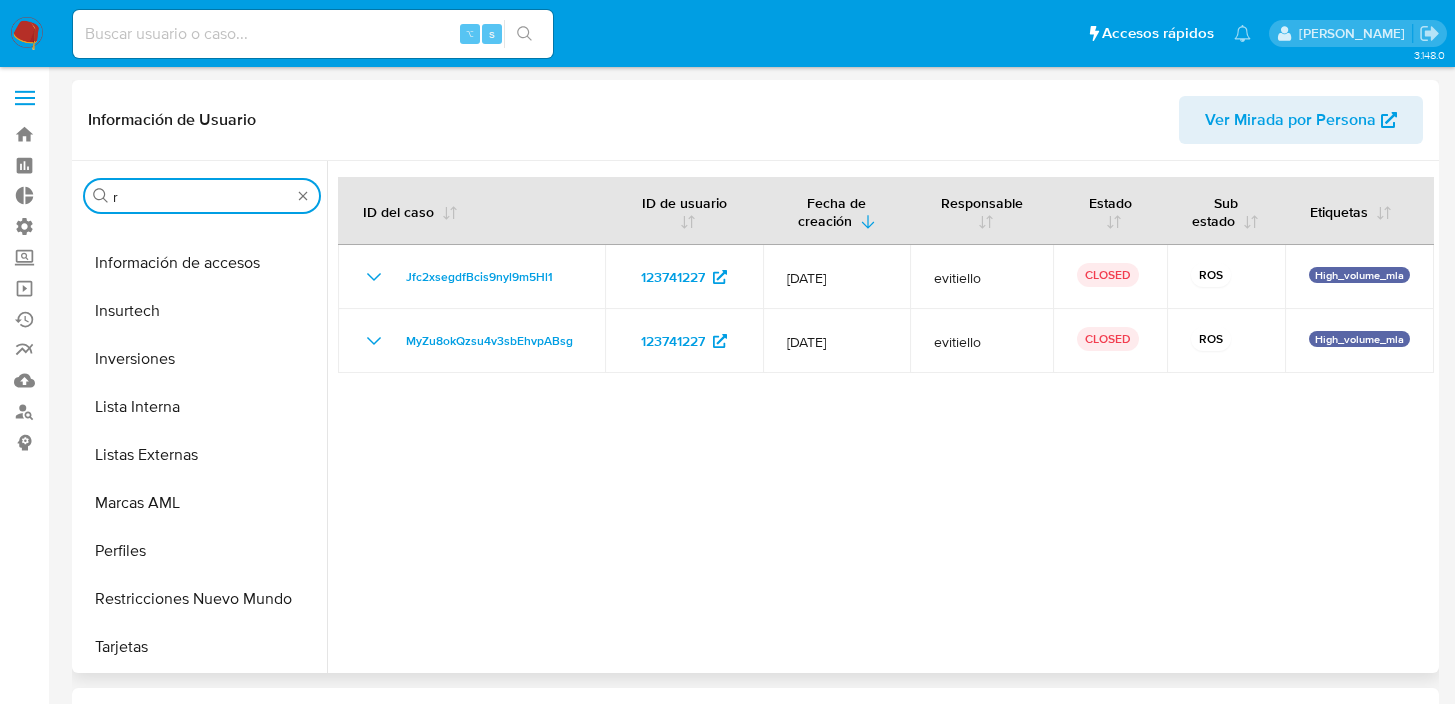 scroll, scrollTop: 0, scrollLeft: 0, axis: both 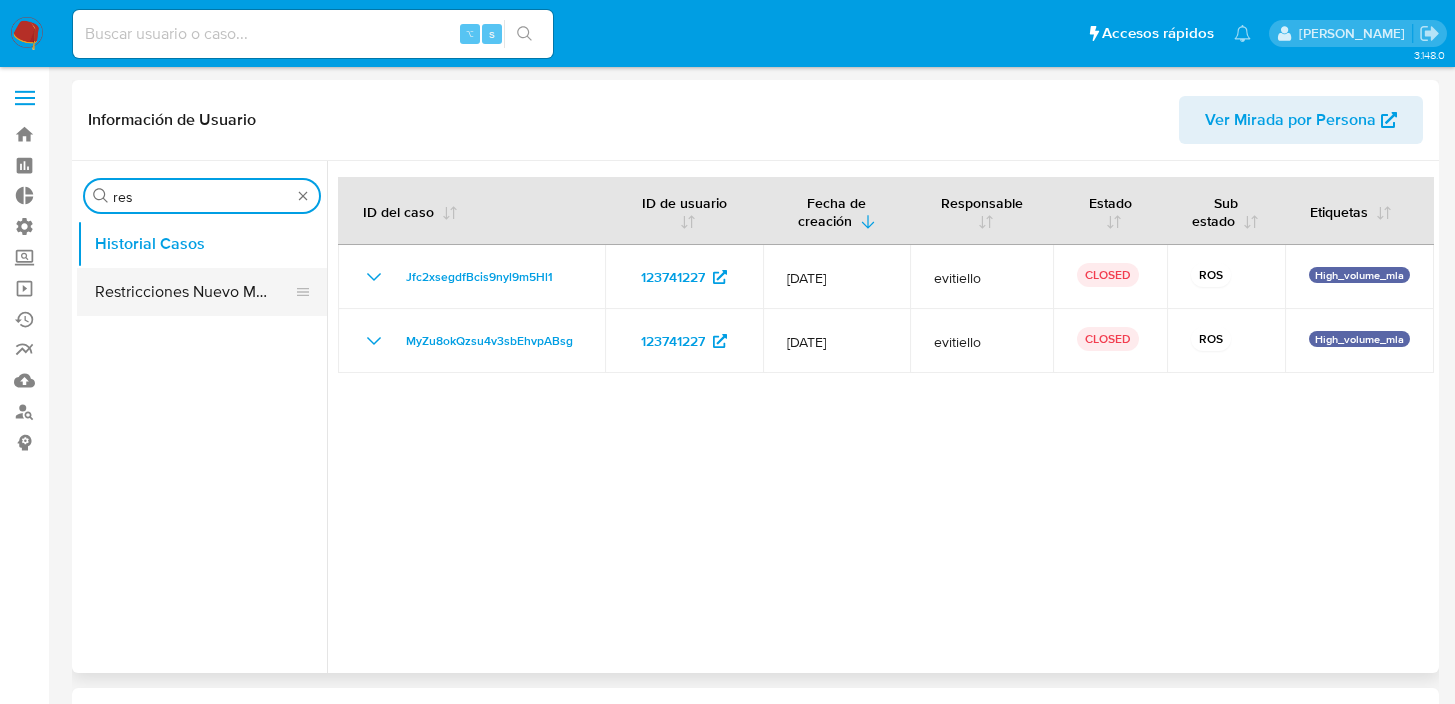 type on "res" 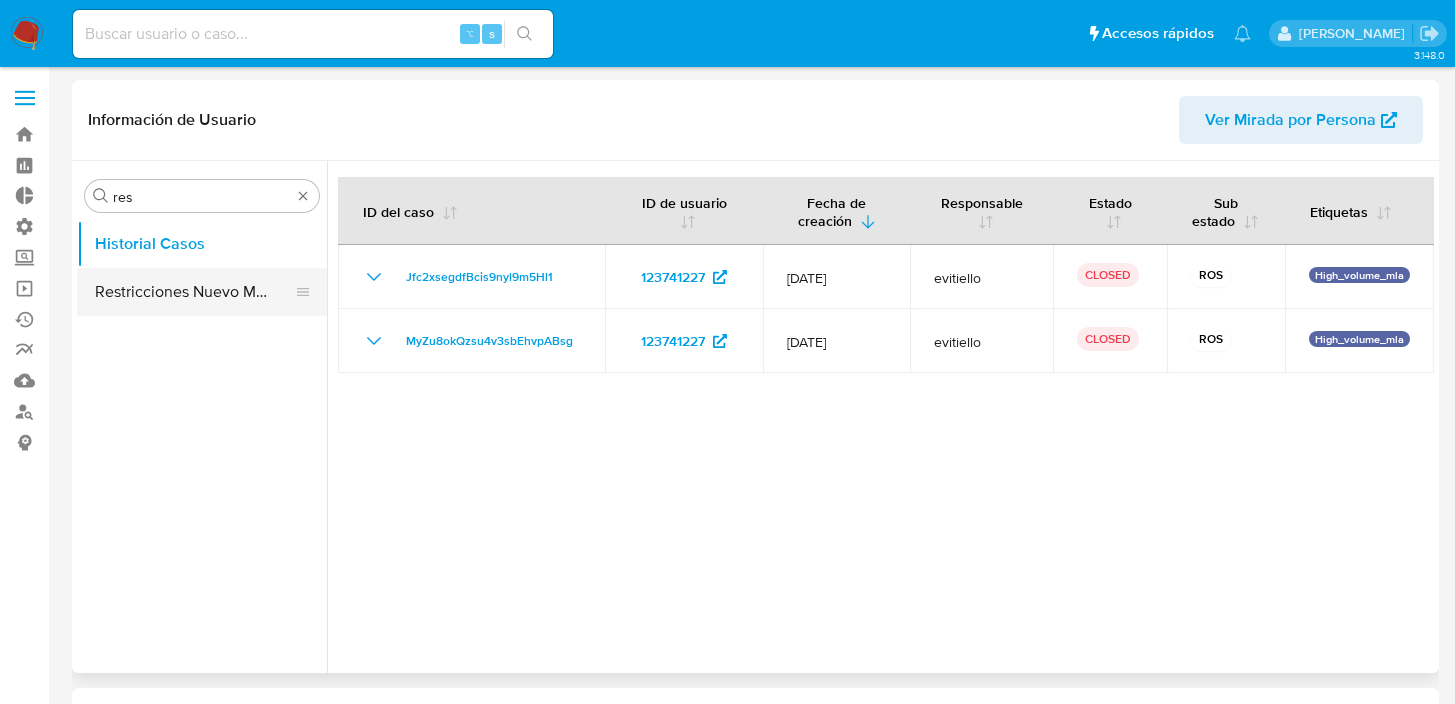 click on "Restricciones Nuevo Mundo" at bounding box center [194, 292] 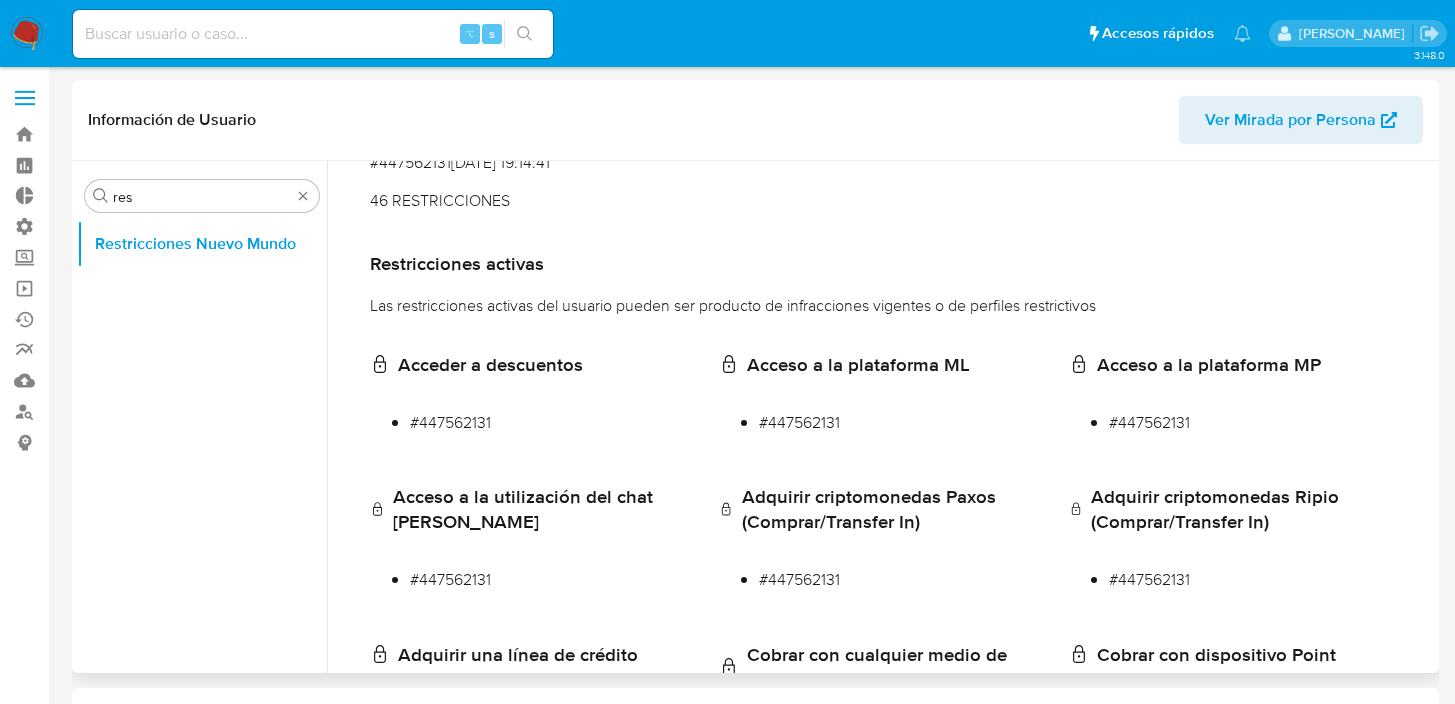 scroll, scrollTop: 0, scrollLeft: 0, axis: both 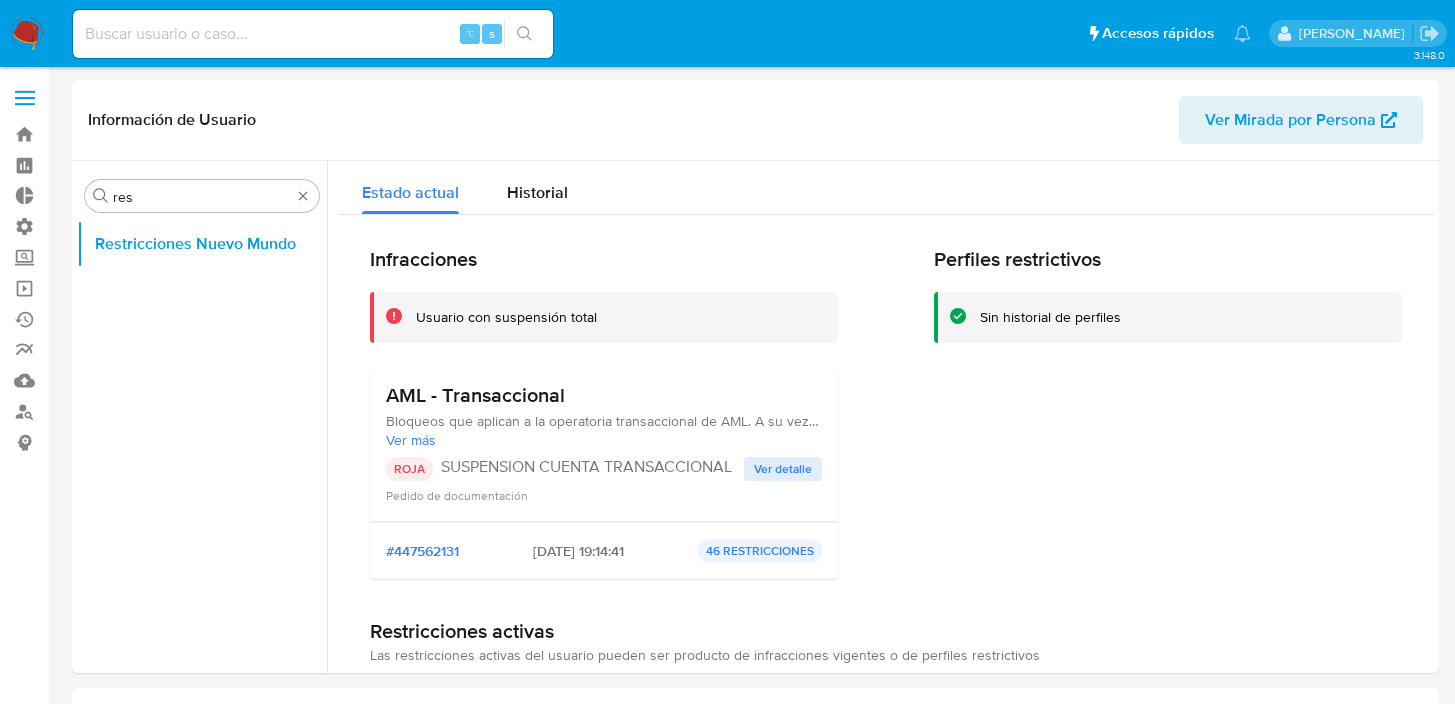 click at bounding box center (25, 98) 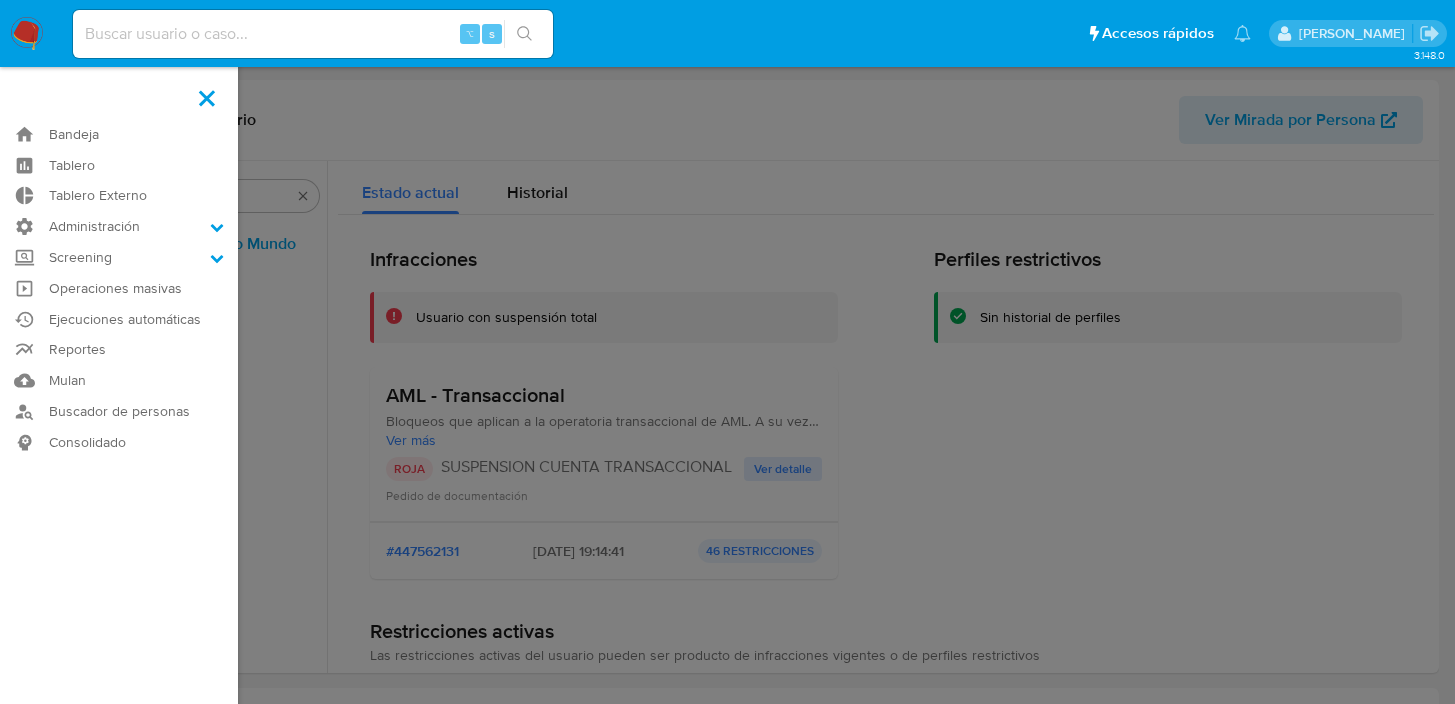 click at bounding box center (727, 352) 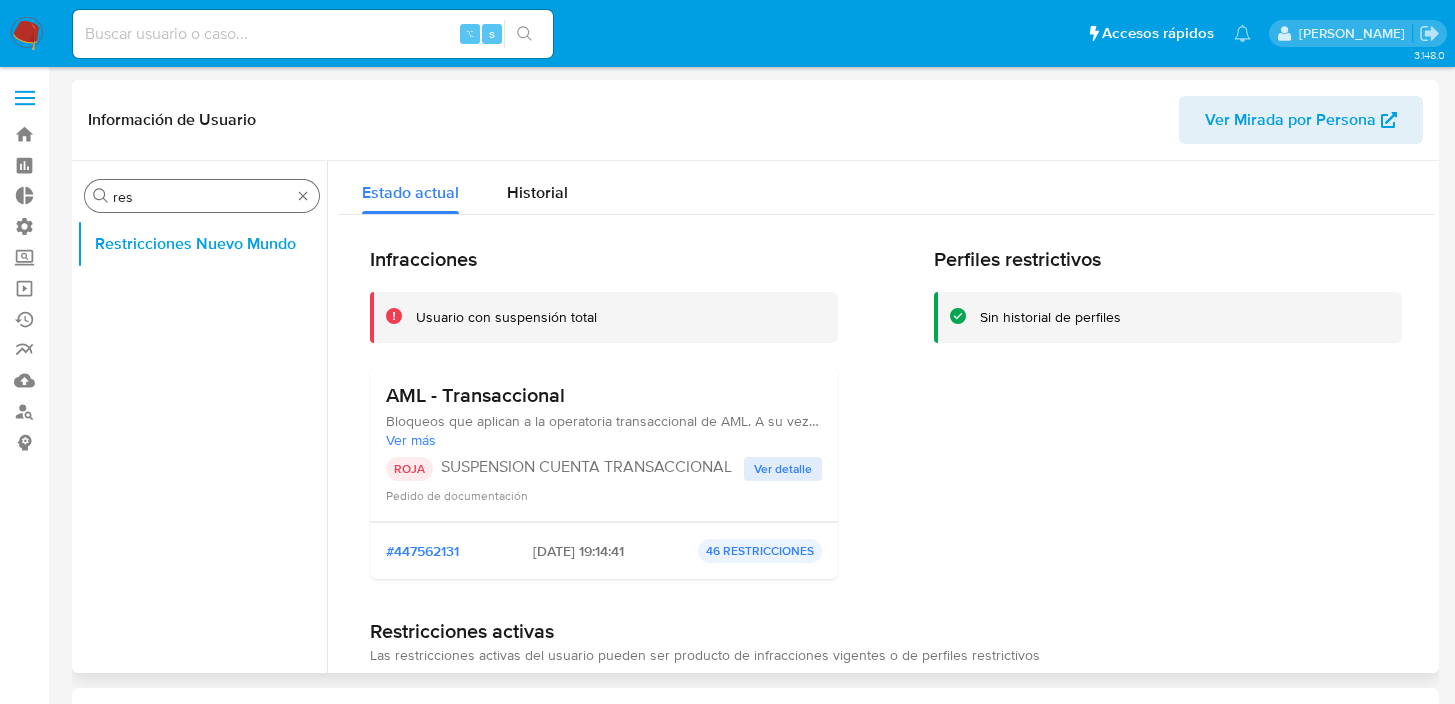 click on "Buscar res" at bounding box center (202, 196) 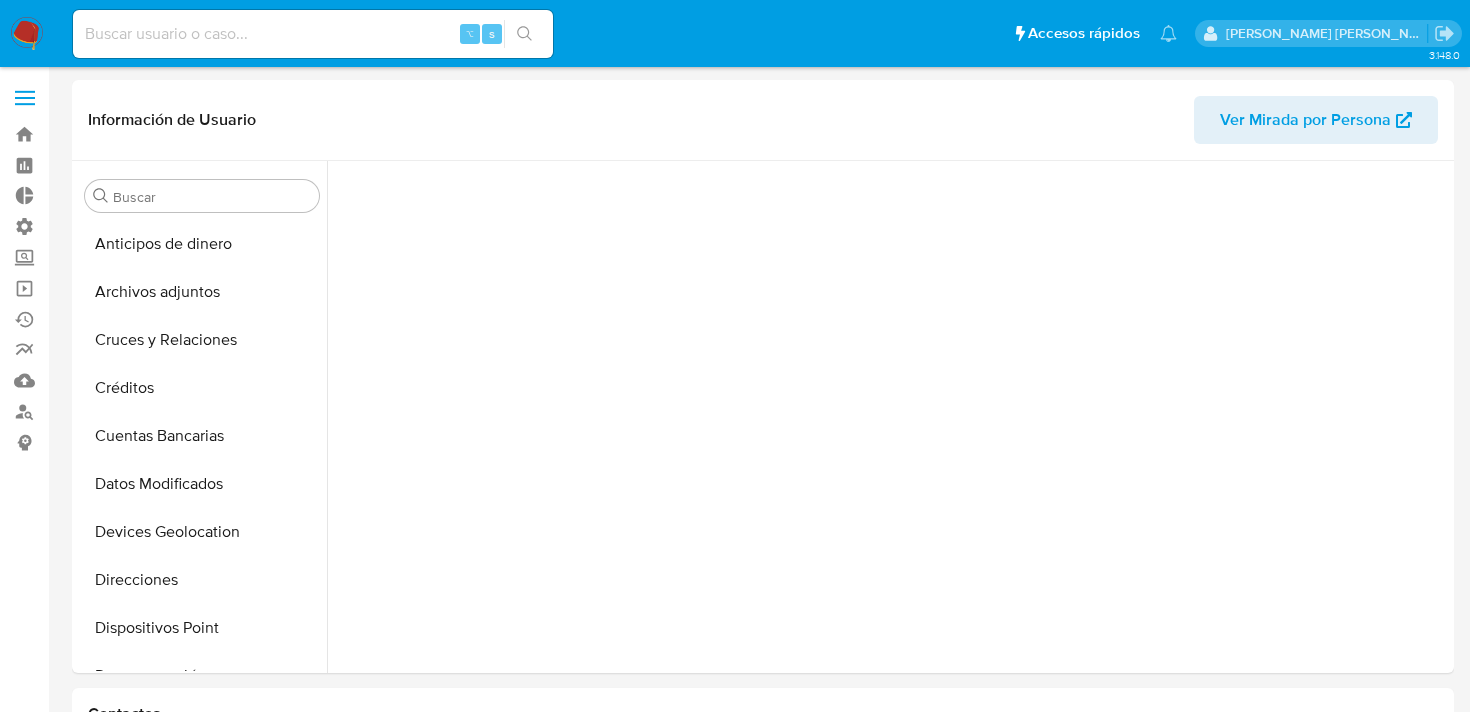 scroll, scrollTop: 0, scrollLeft: 0, axis: both 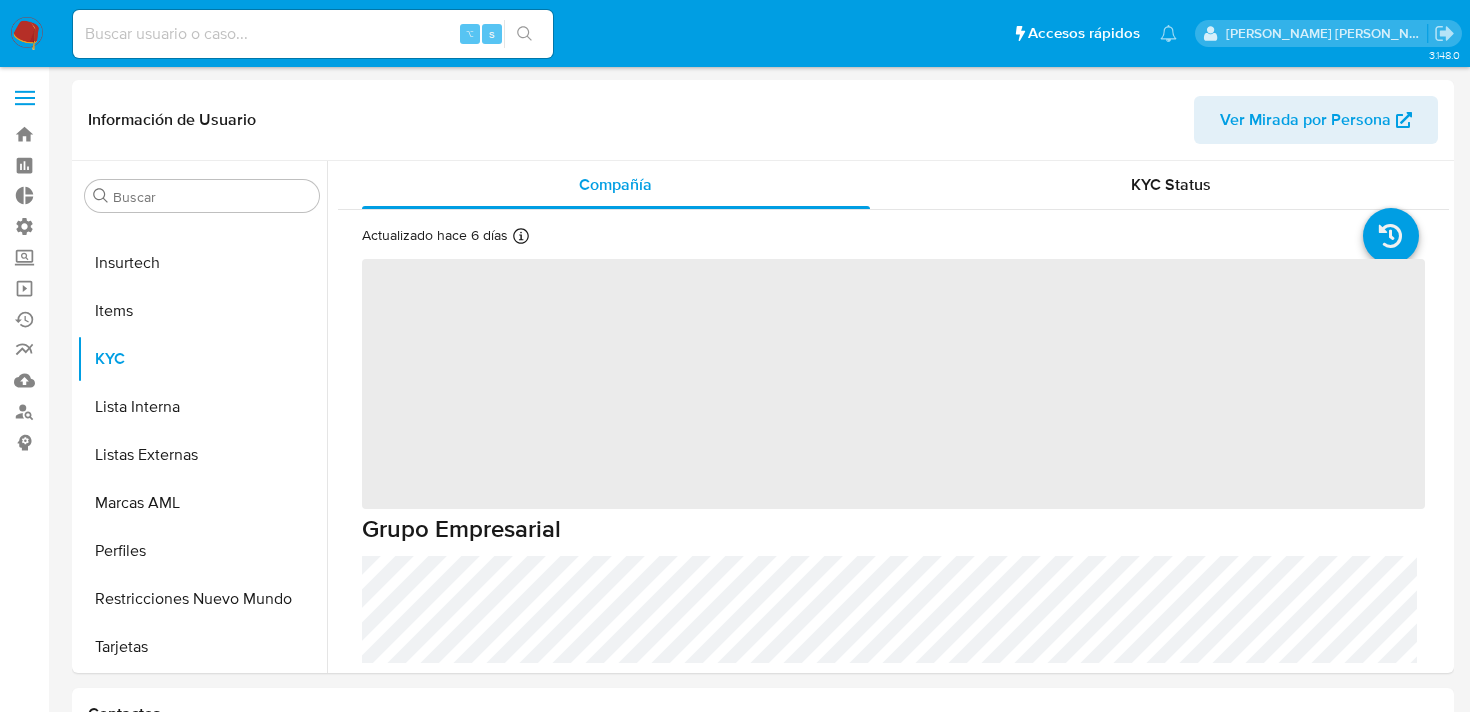 select on "10" 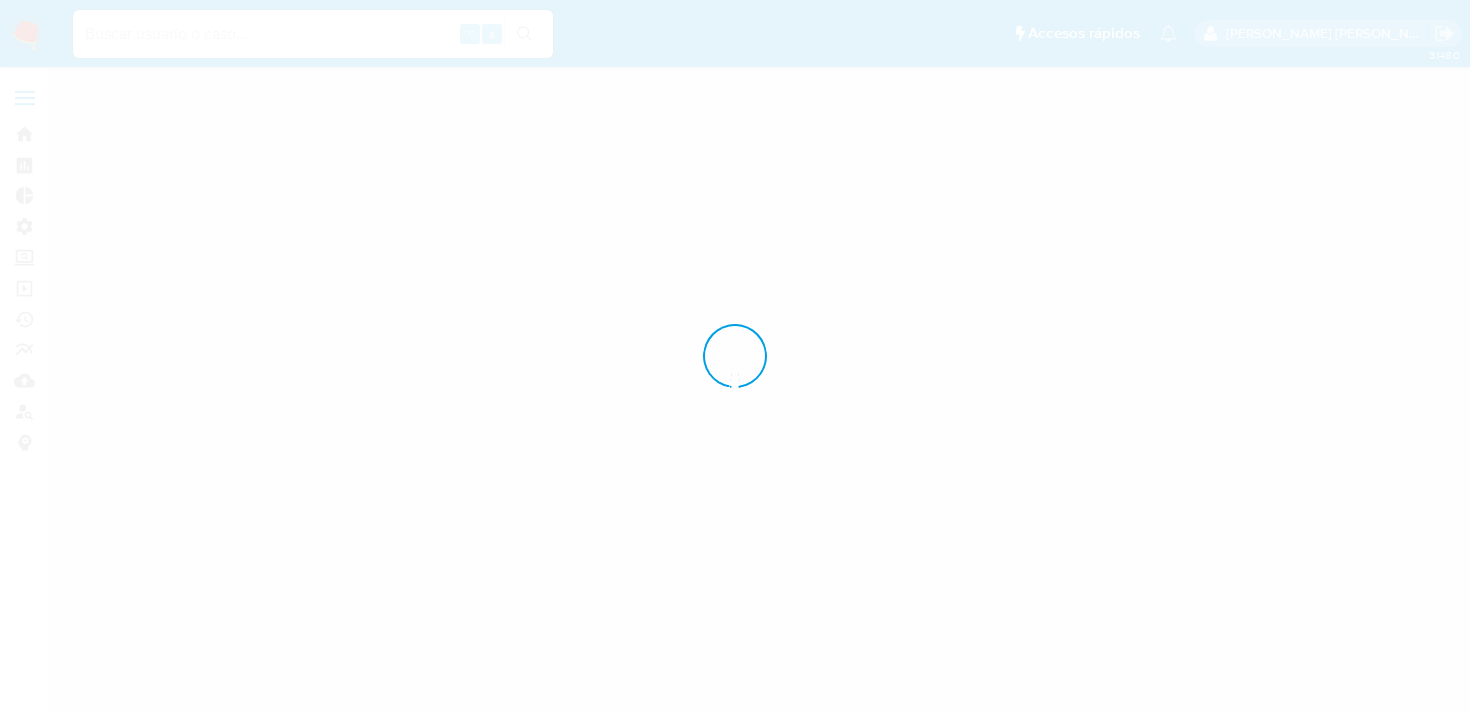 scroll, scrollTop: 0, scrollLeft: 0, axis: both 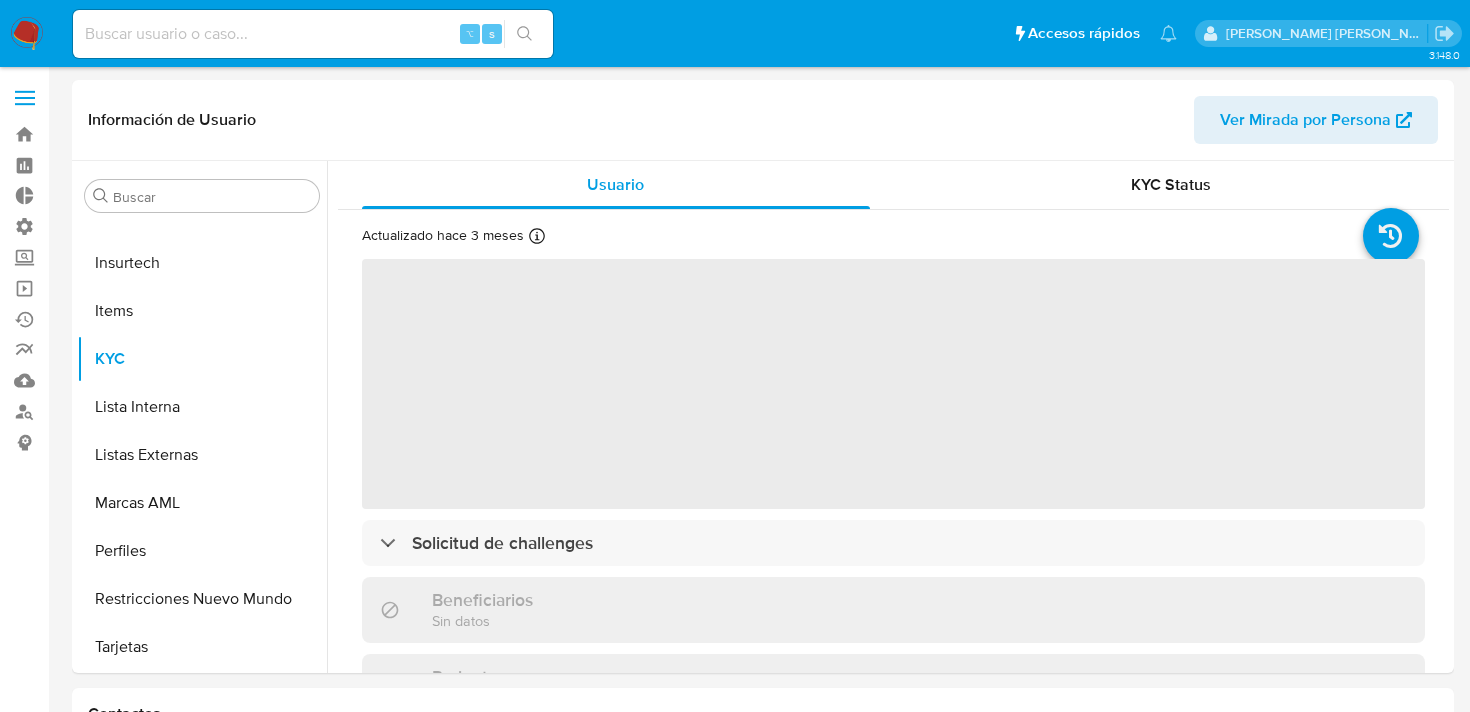 select on "10" 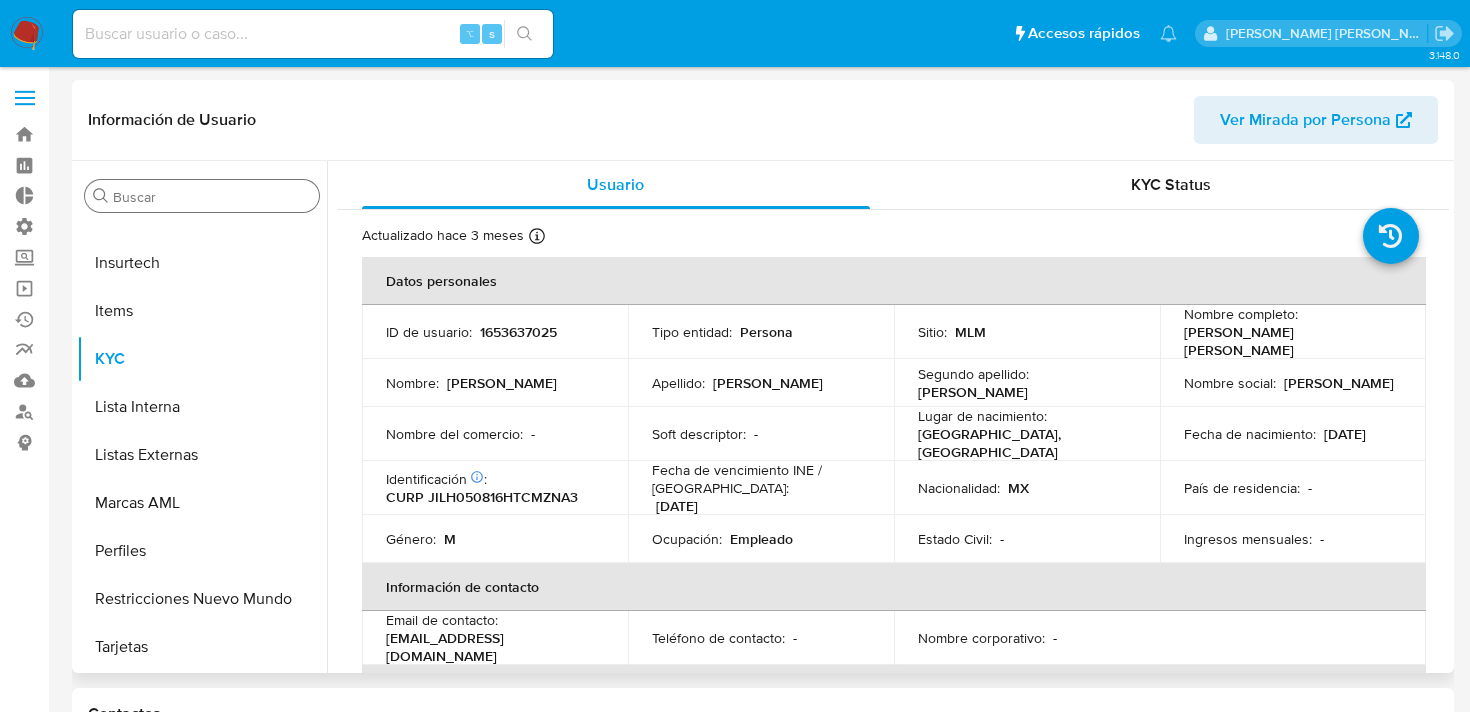 click on "Buscar" at bounding box center [212, 197] 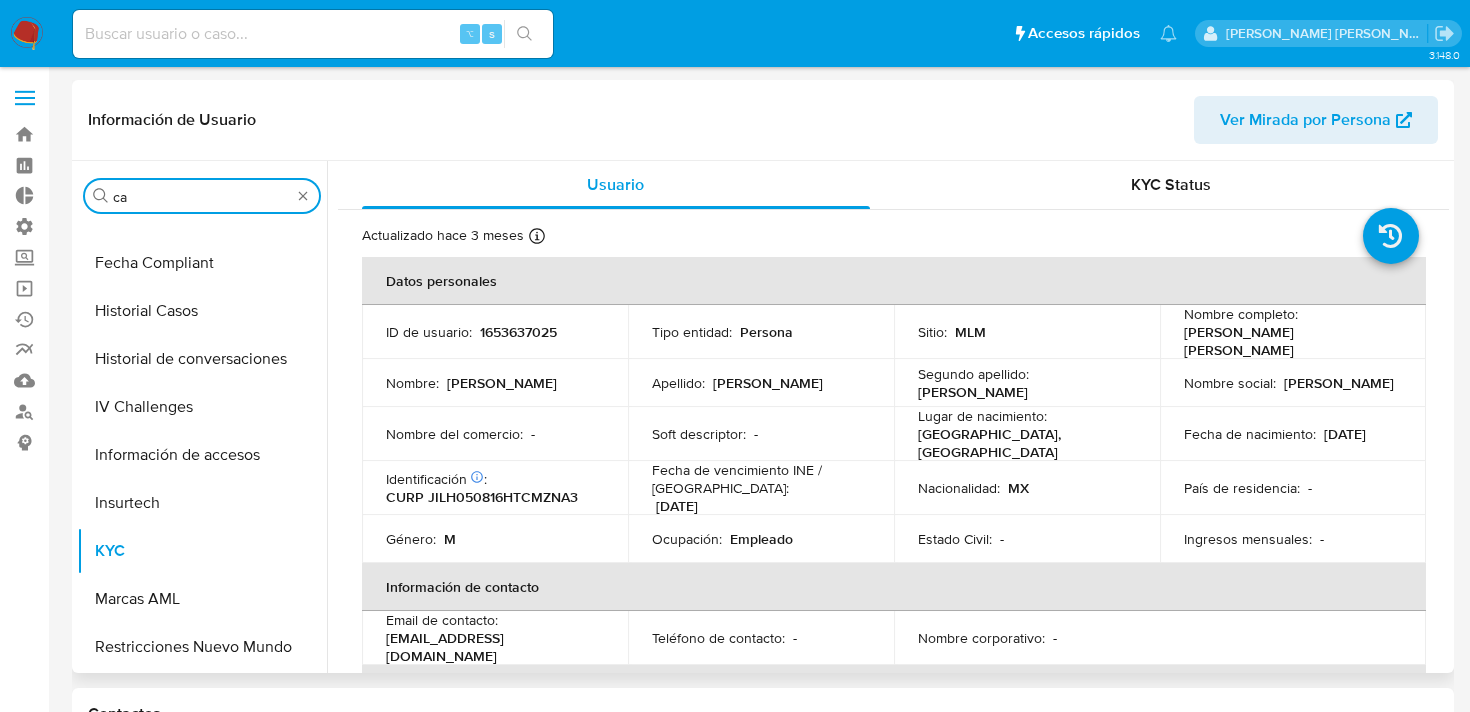 scroll, scrollTop: 0, scrollLeft: 0, axis: both 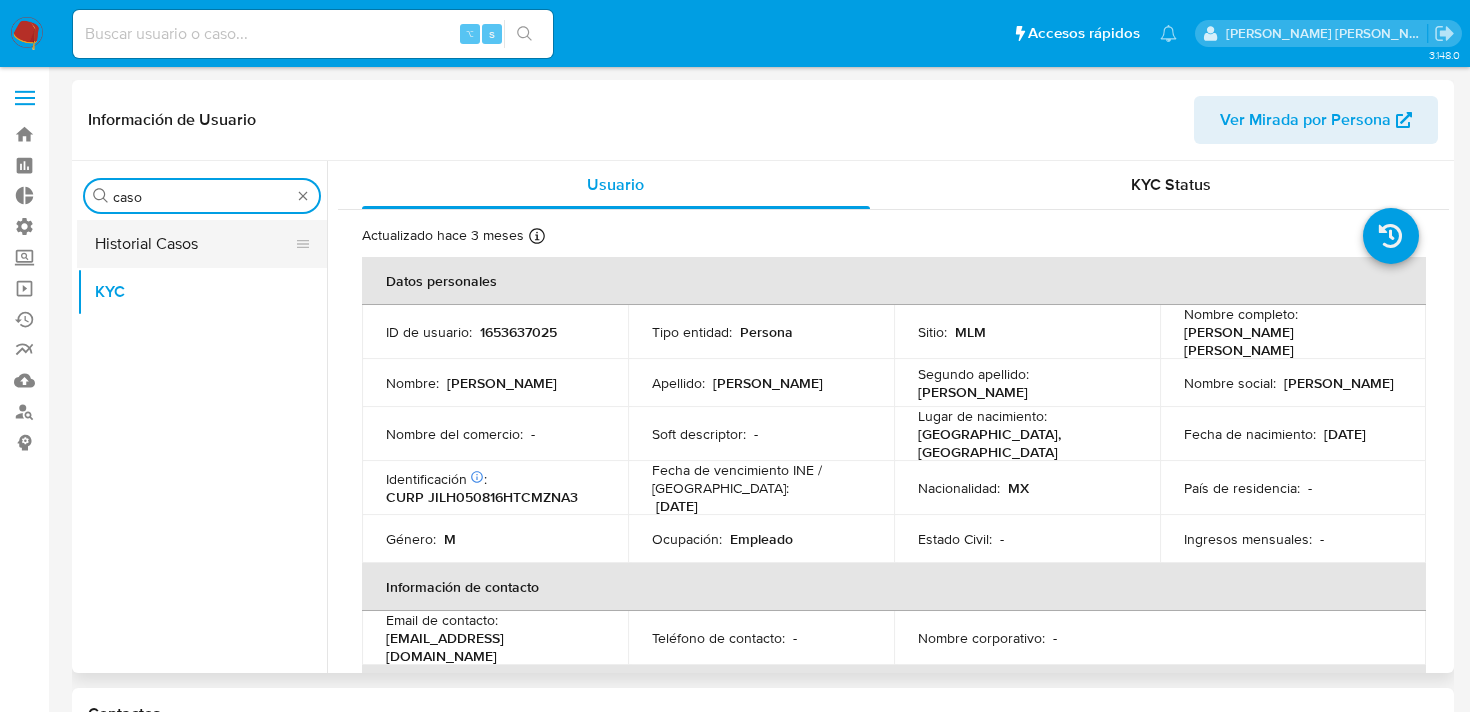 type on "caso" 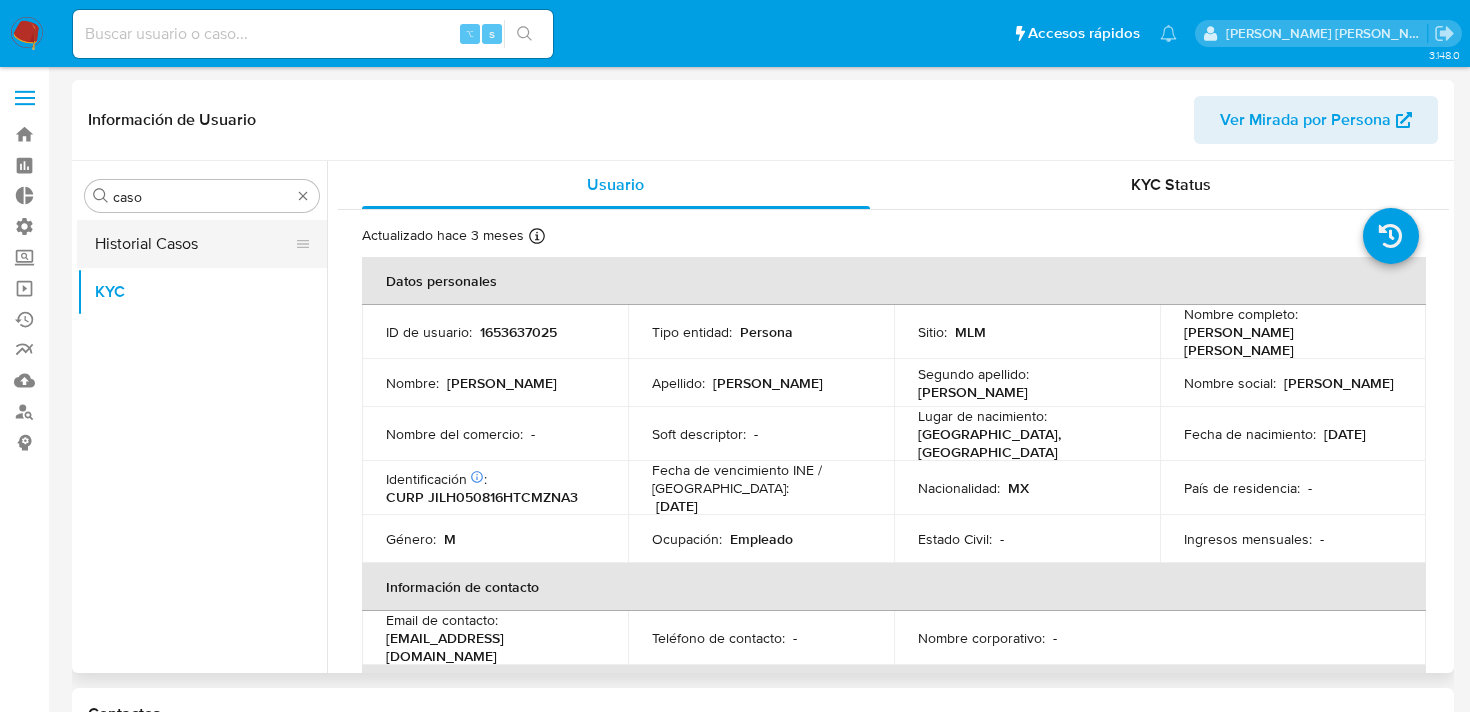 click on "Historial Casos" at bounding box center [194, 244] 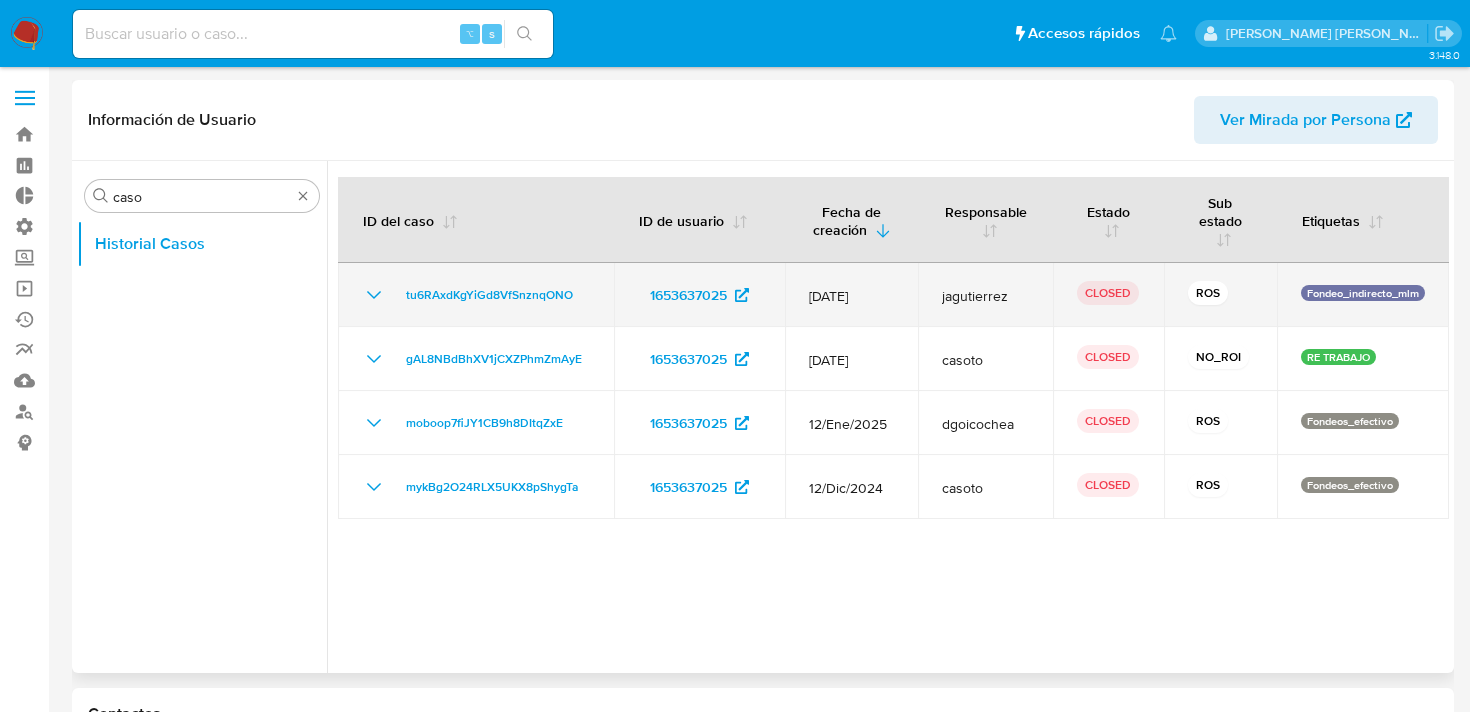 click 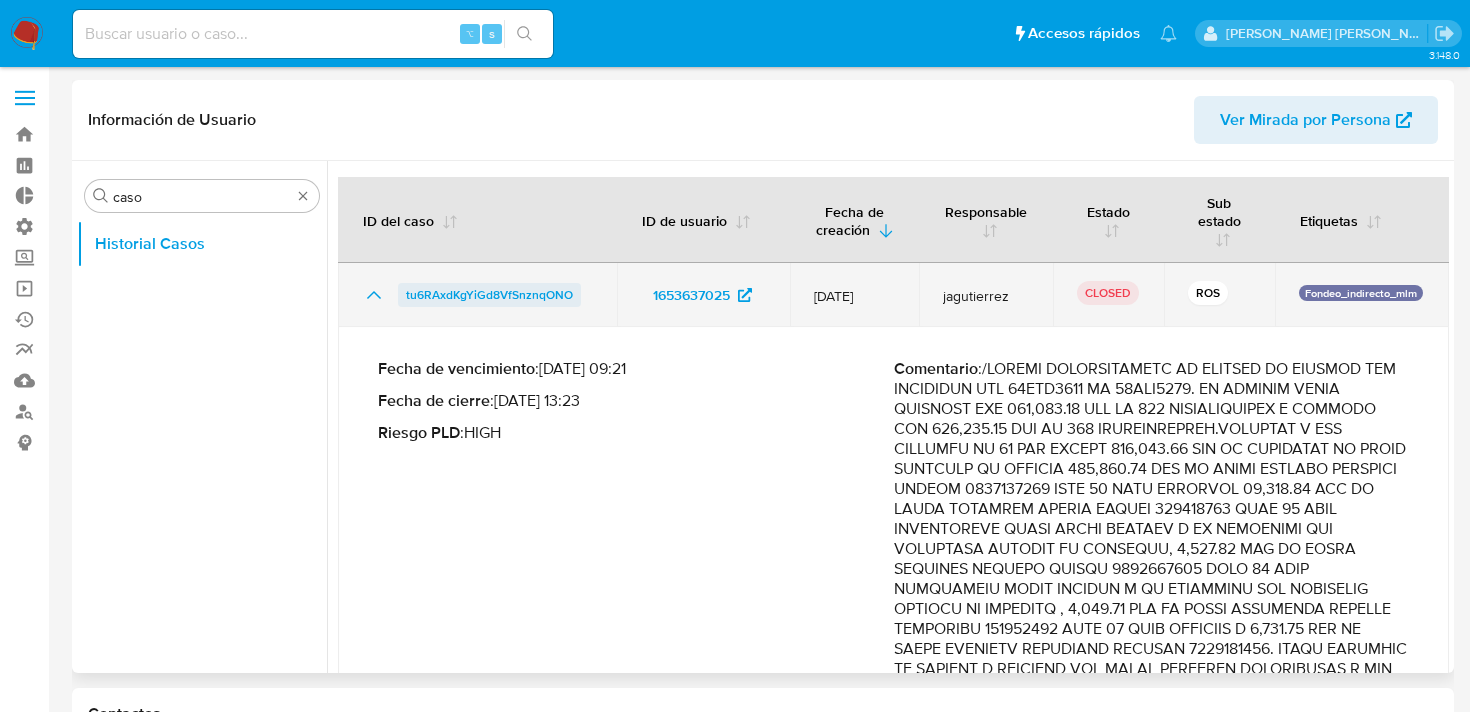click on "tu6RAxdKgYiGd8VfSnznqONO" at bounding box center [489, 295] 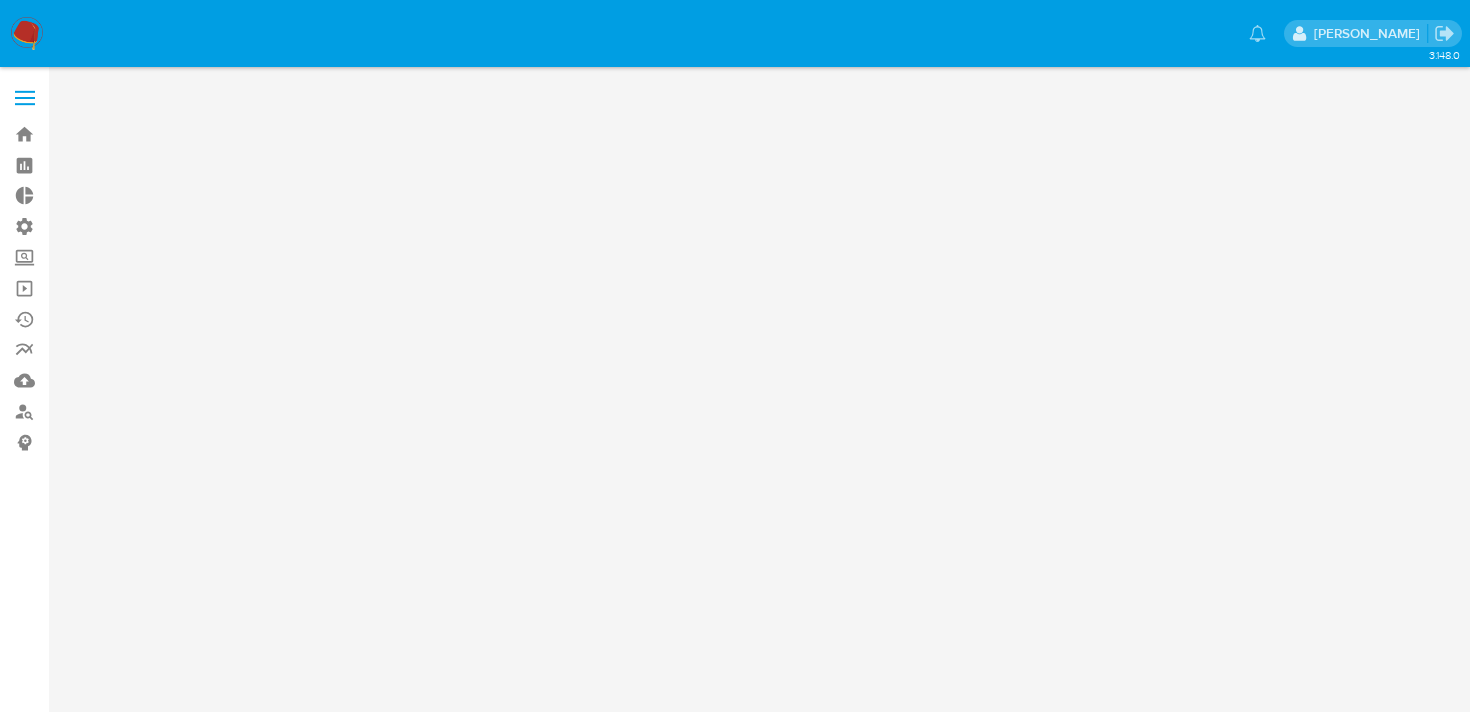 scroll, scrollTop: 0, scrollLeft: 0, axis: both 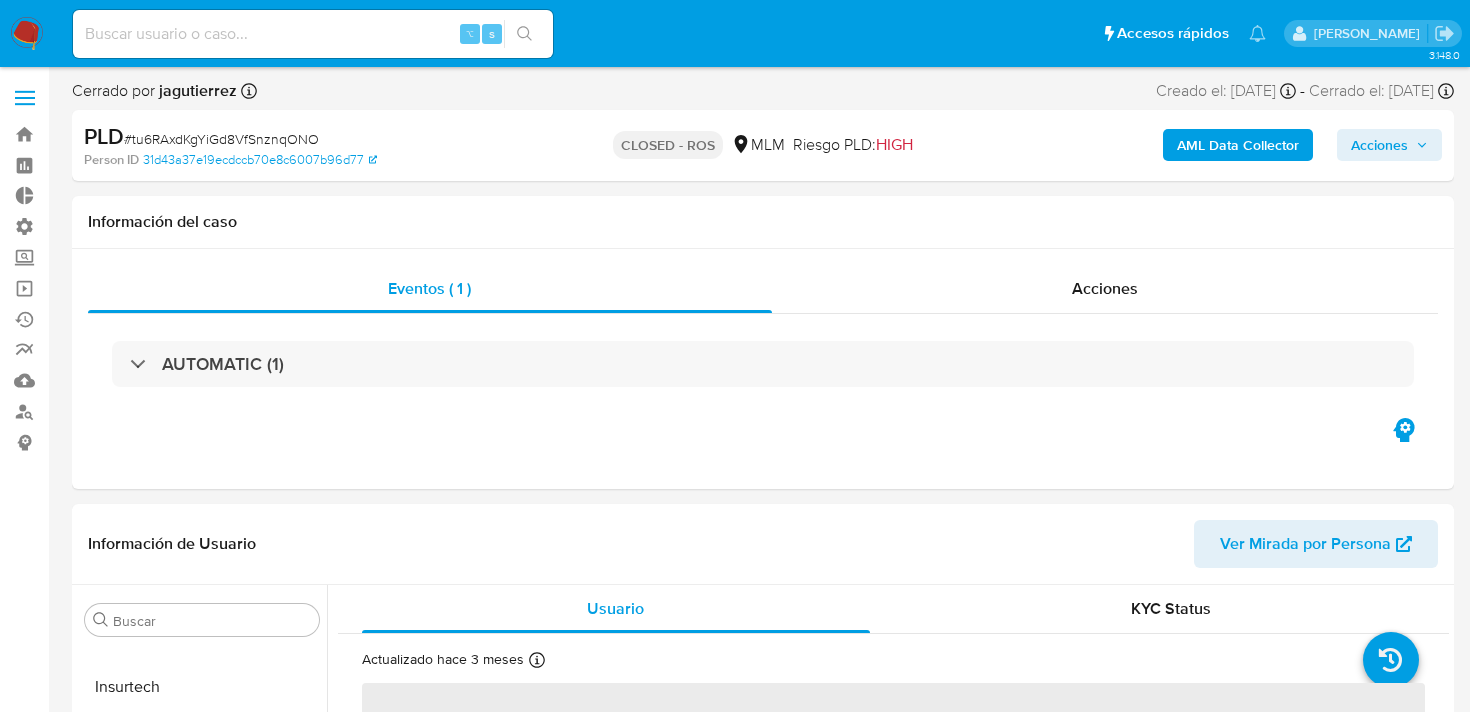 select on "10" 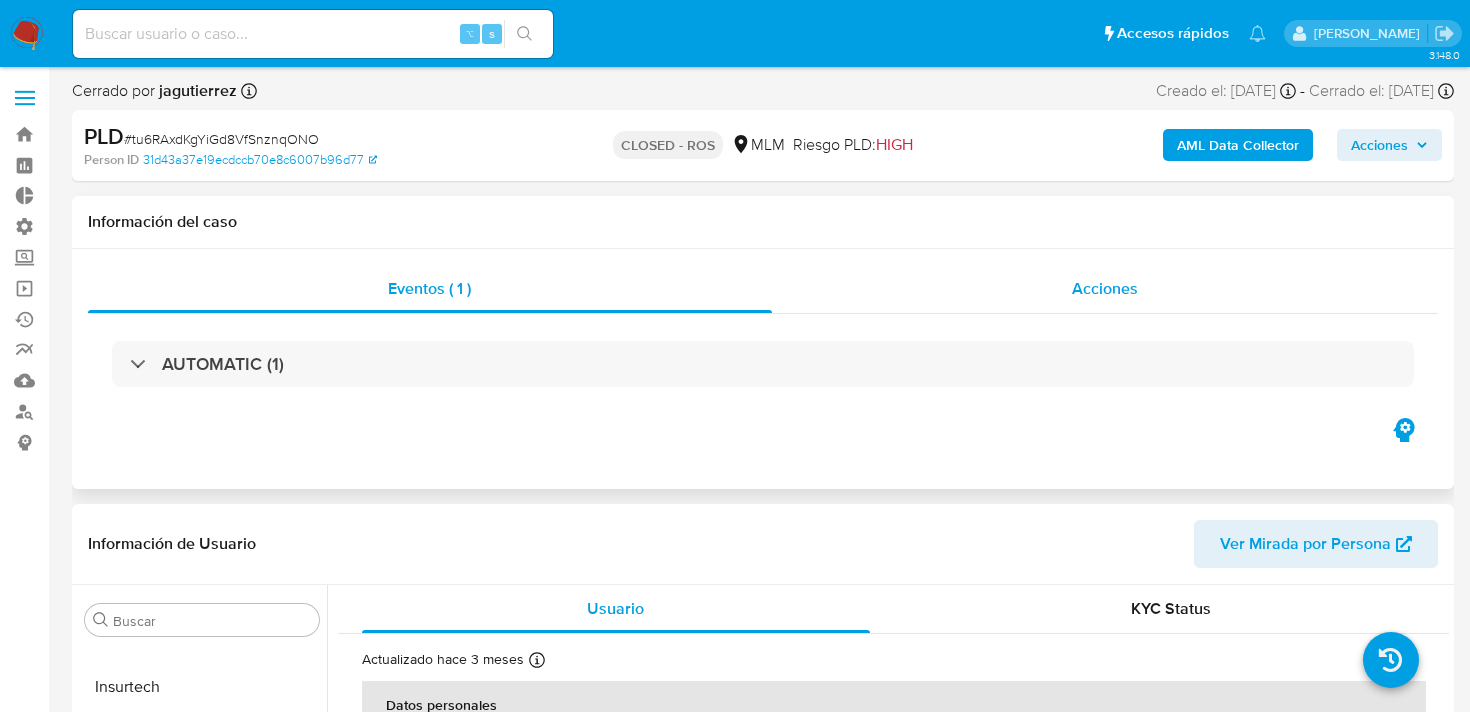 click on "Acciones" at bounding box center (1105, 288) 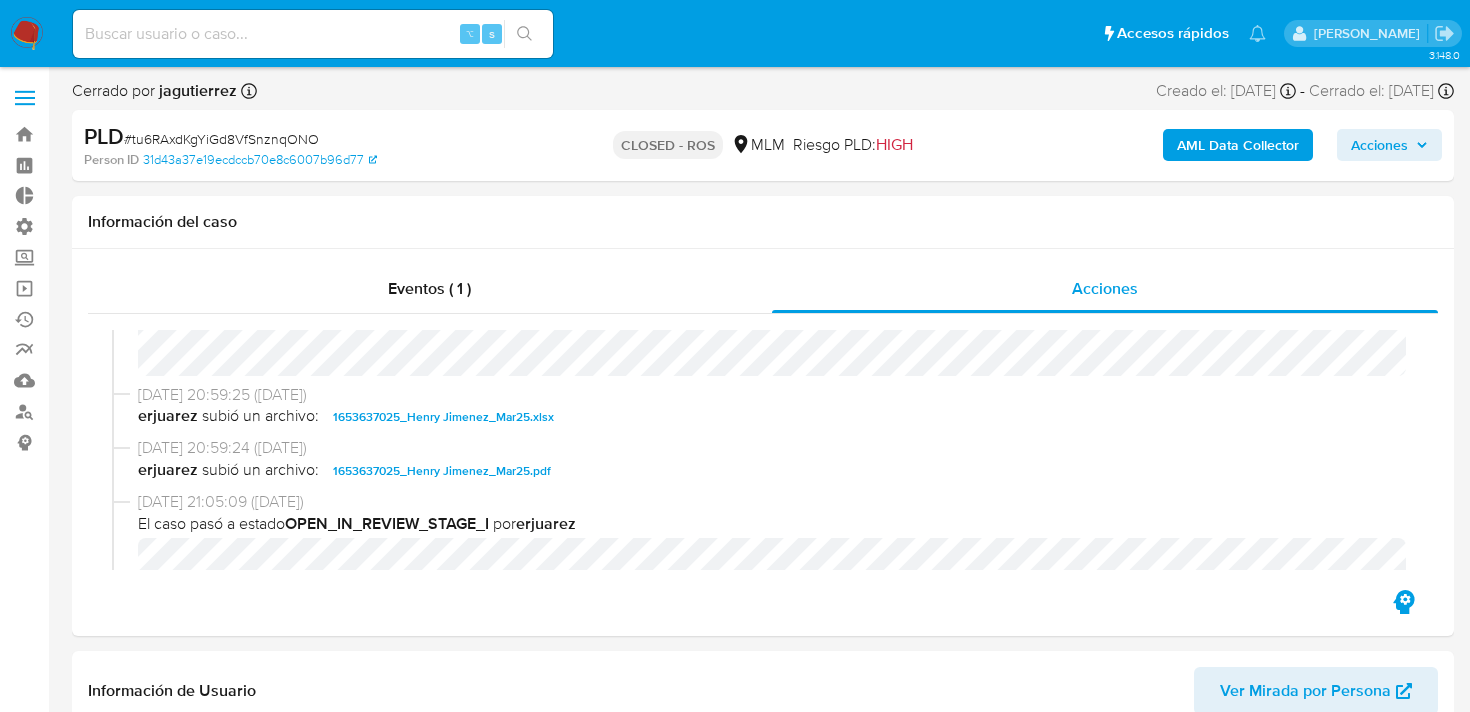 scroll, scrollTop: 1687, scrollLeft: 0, axis: vertical 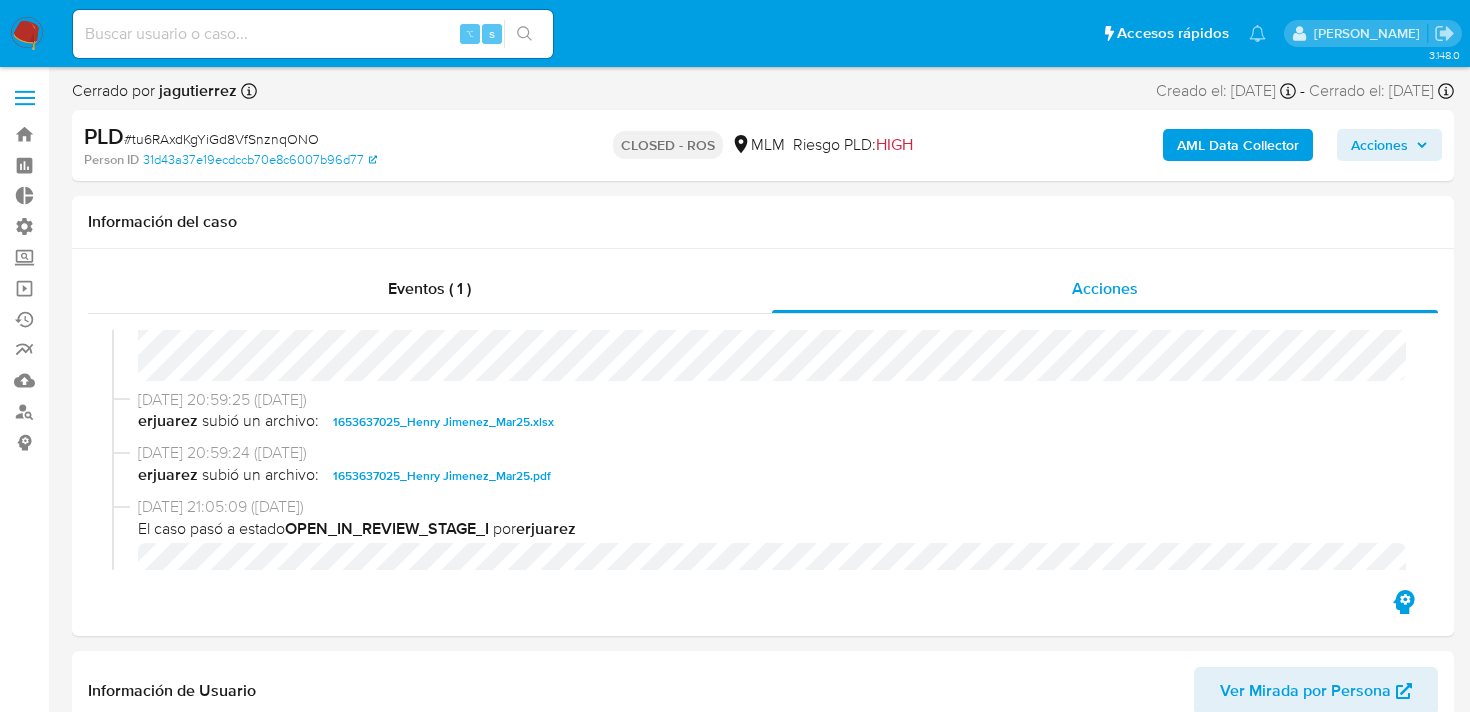type 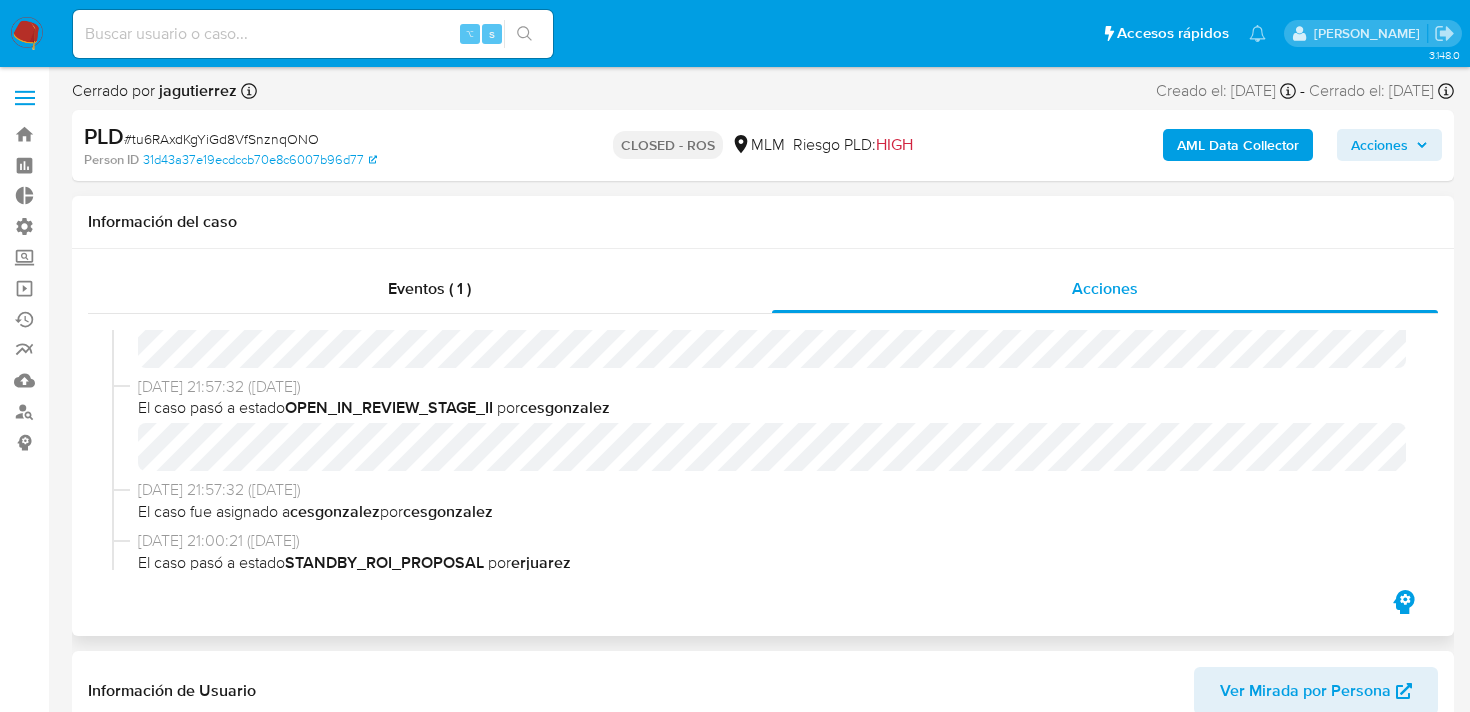 scroll, scrollTop: 1768, scrollLeft: 0, axis: vertical 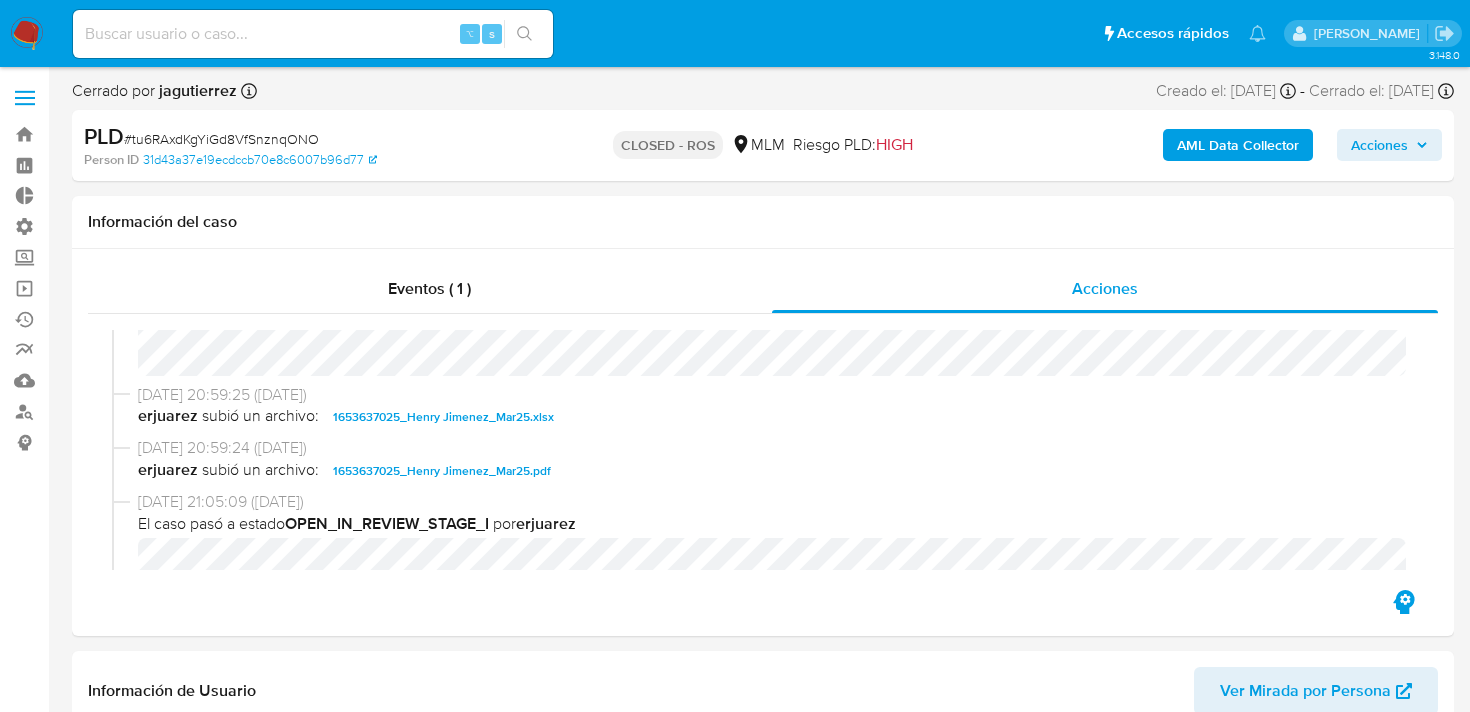click on "Pausado Ver notificaciones ⌥ s Accesos rápidos   Presiona las siguientes teclas para acceder a algunas de las funciones Buscar caso o usuario ⌥ s Volver al home ⌥ h Agregar un comentario ⌥ c Ir a la resolucion de un caso ⌥ r Agregar un archivo adjunto ⌥ a" at bounding box center [669, 33] 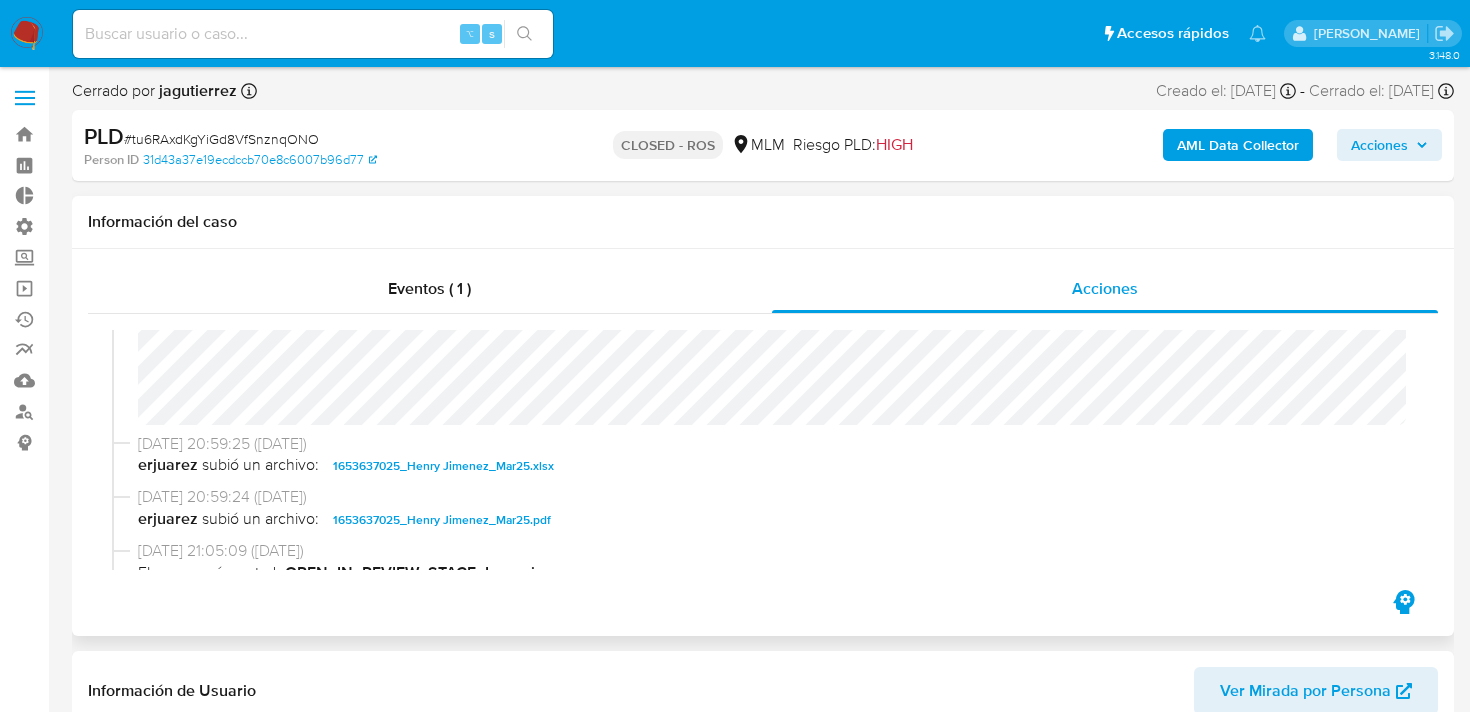 scroll, scrollTop: 1768, scrollLeft: 0, axis: vertical 